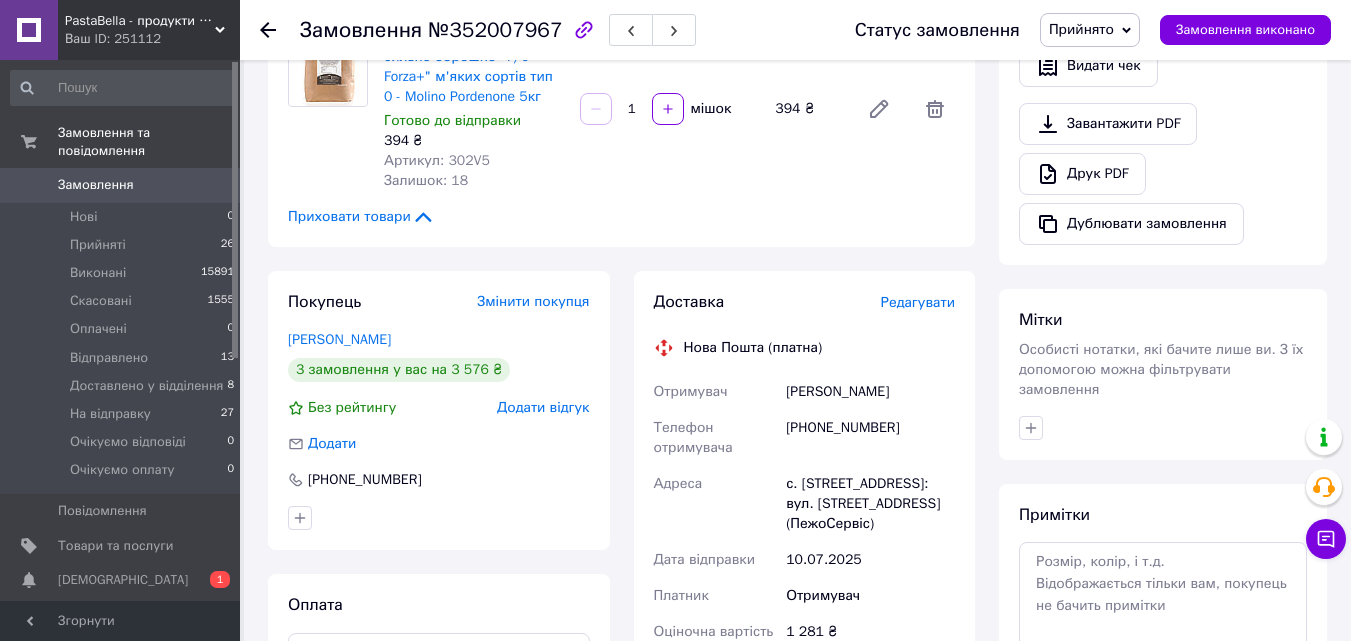 scroll, scrollTop: 600, scrollLeft: 0, axis: vertical 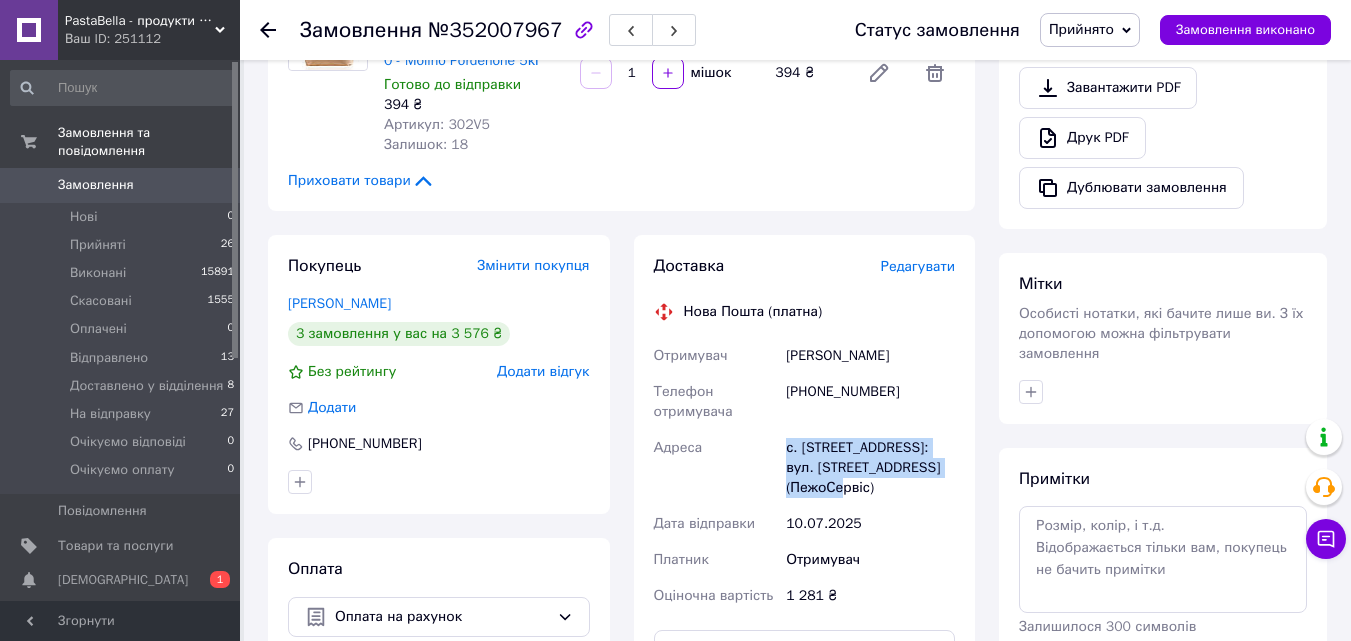 drag, startPoint x: 786, startPoint y: 427, endPoint x: 879, endPoint y: 476, distance: 105.11898 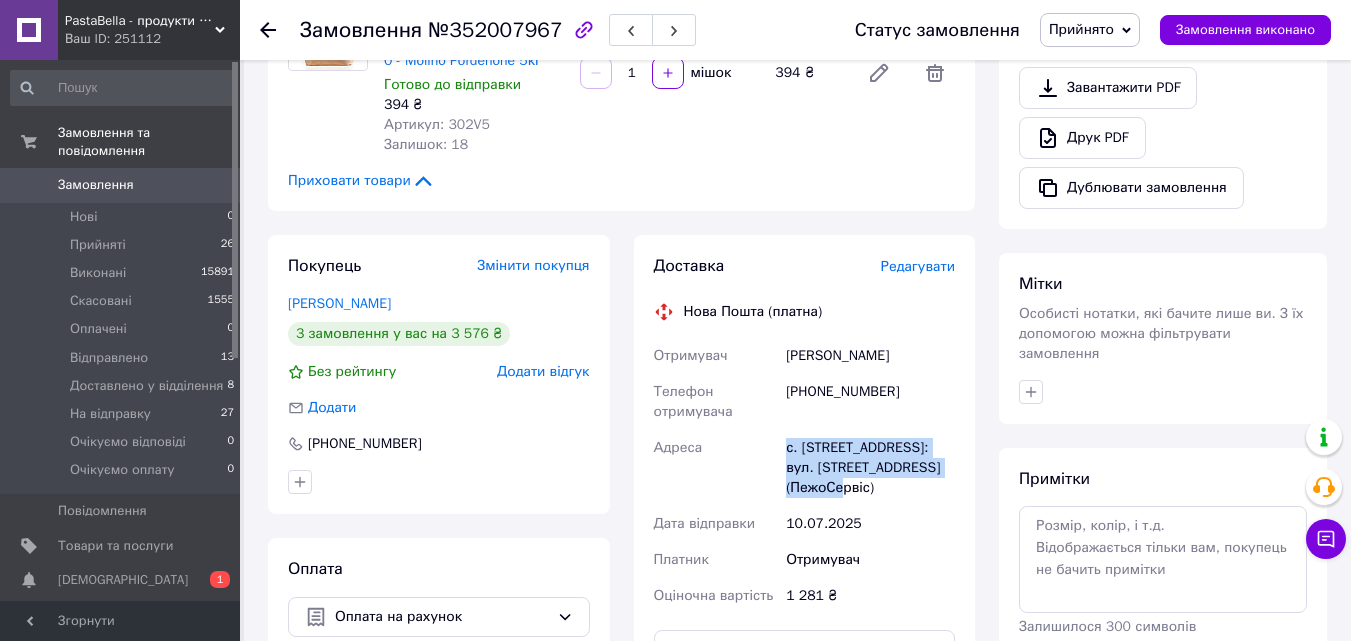 copy on "с. Сторожниця, №1: вул. Набережна, 23 (ПежоСервіс)" 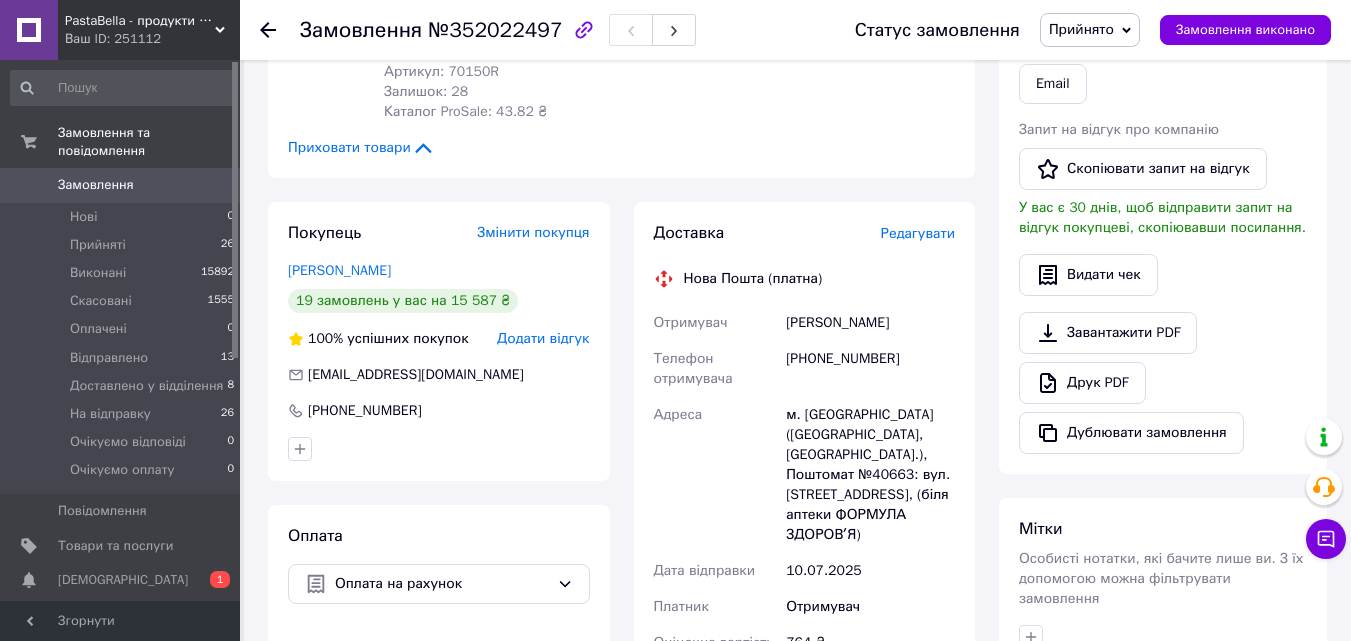 scroll, scrollTop: 500, scrollLeft: 0, axis: vertical 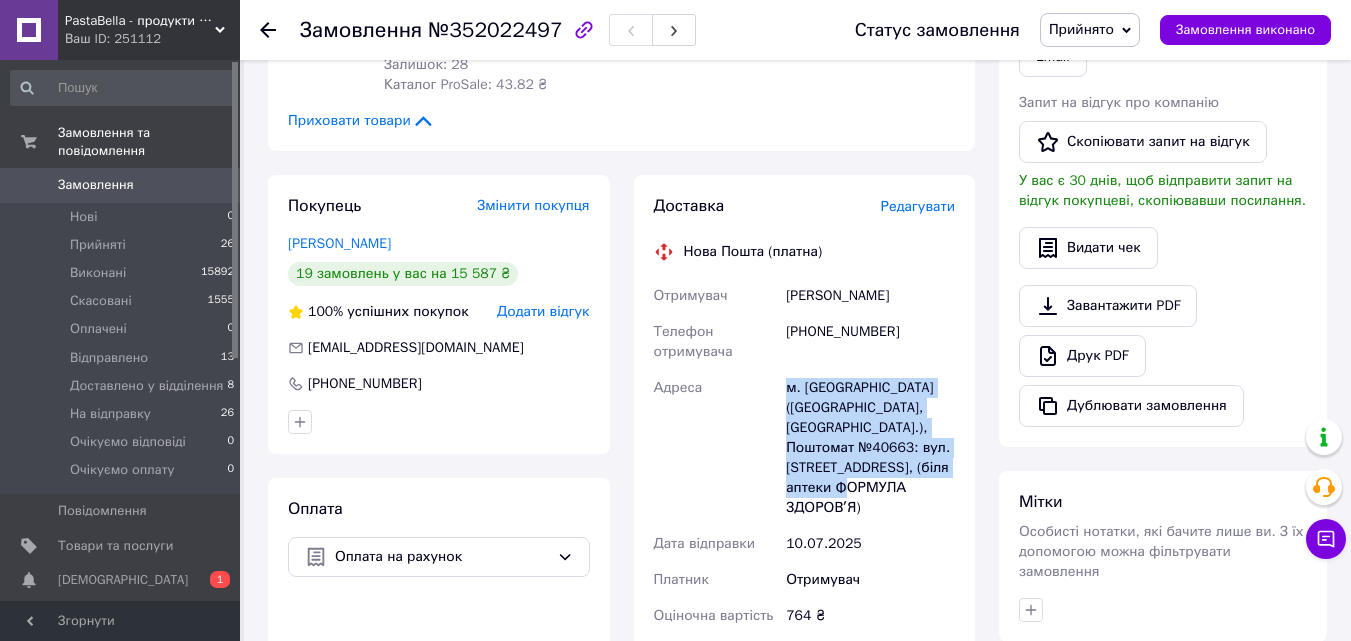 drag, startPoint x: 782, startPoint y: 385, endPoint x: 951, endPoint y: 475, distance: 191.47063 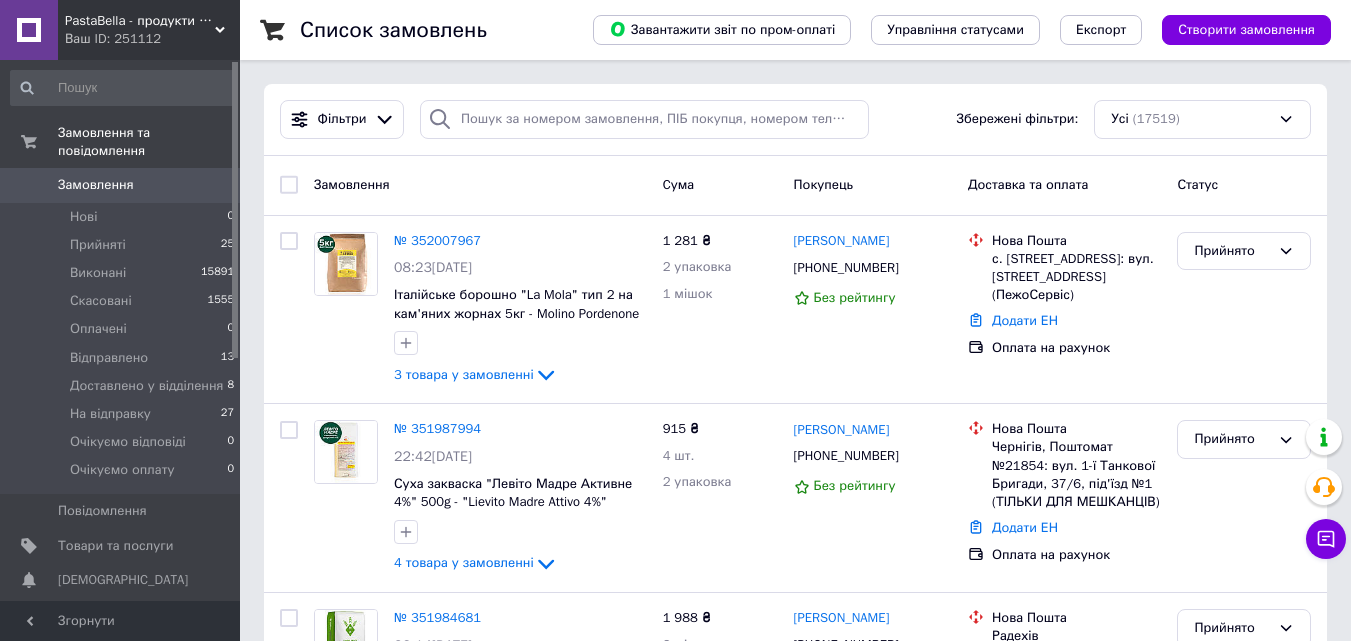 scroll, scrollTop: 0, scrollLeft: 0, axis: both 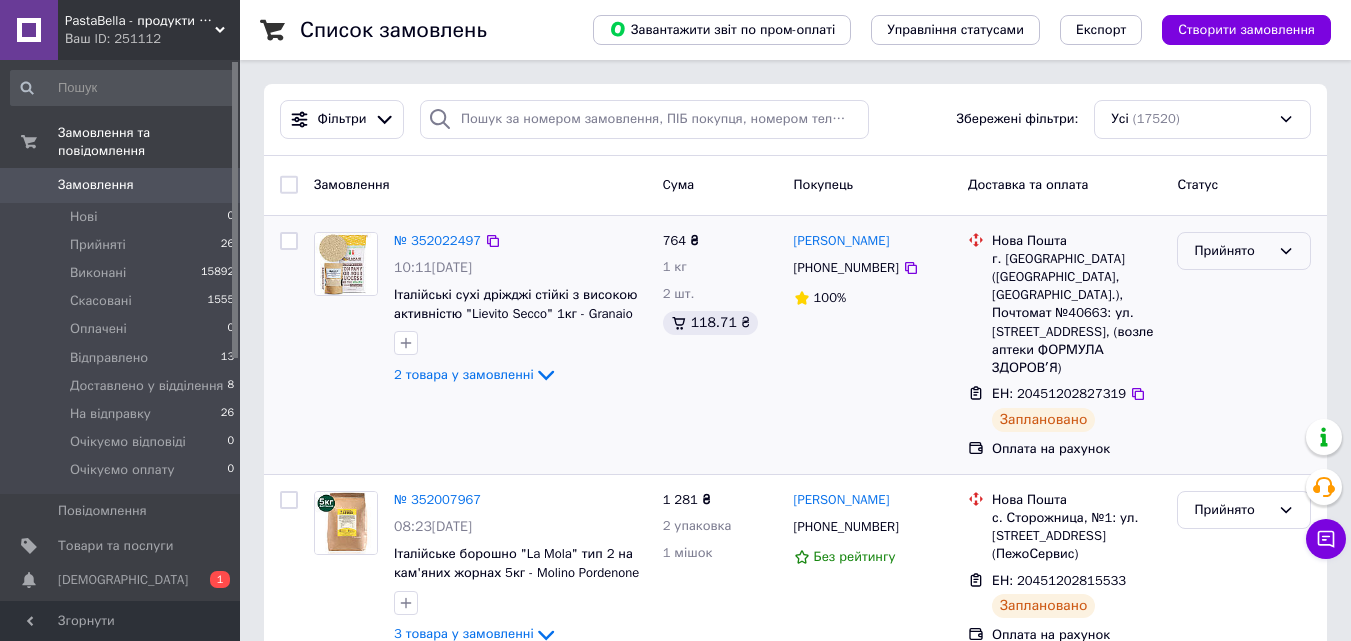 click on "Прийнято" at bounding box center [1232, 251] 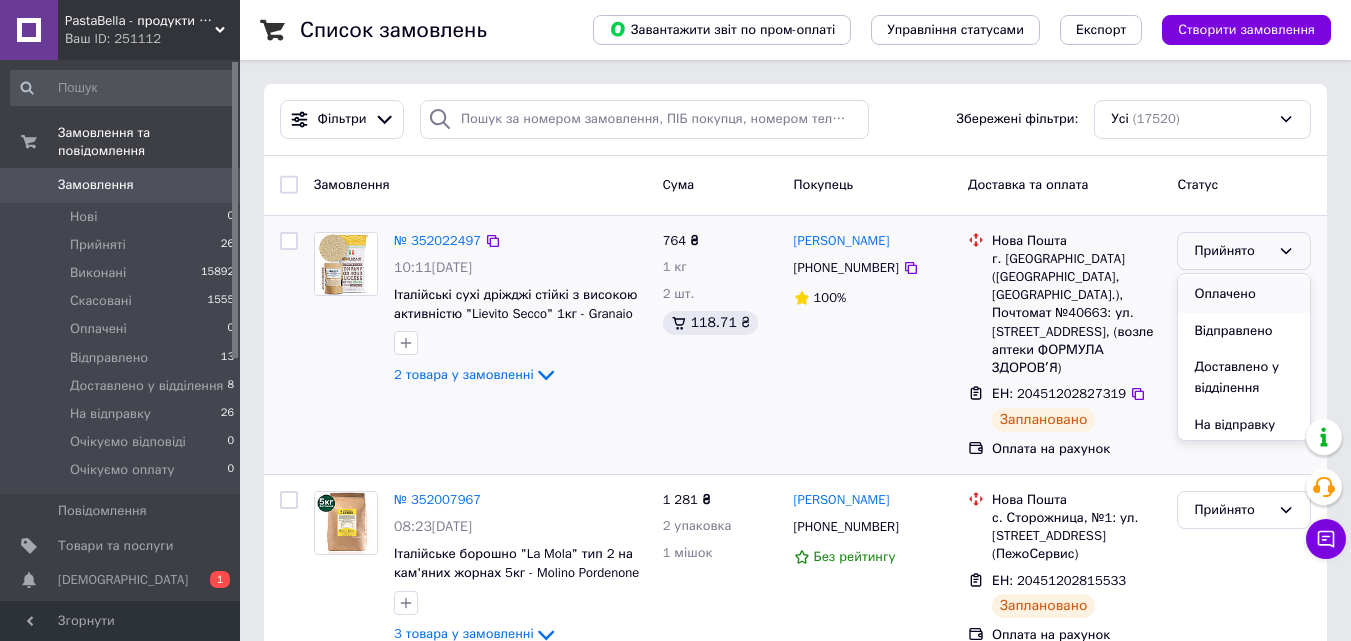 scroll, scrollTop: 100, scrollLeft: 0, axis: vertical 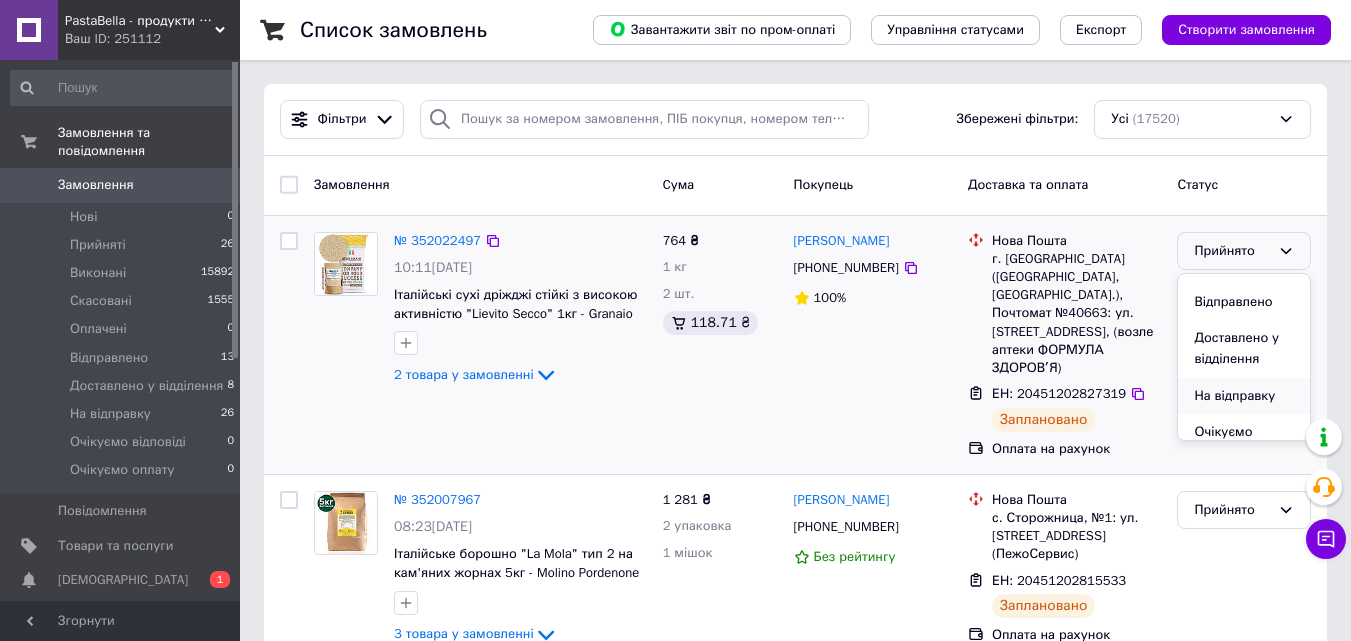 click on "На відправку" at bounding box center [1244, 396] 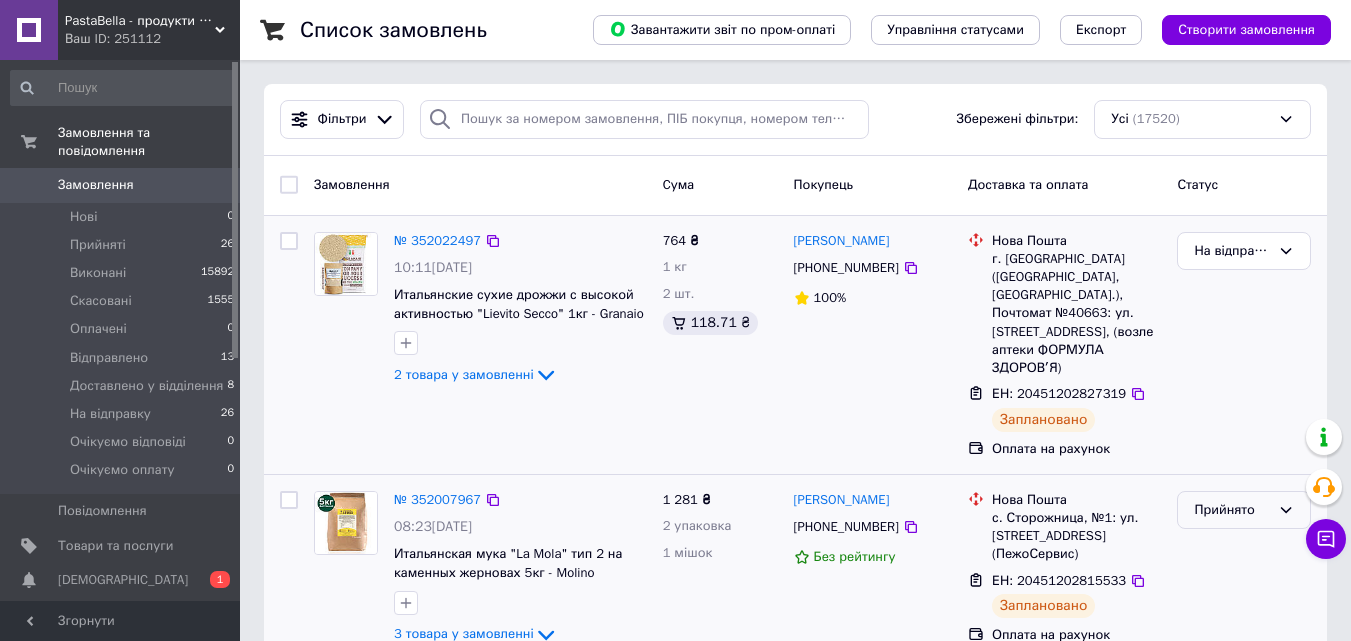 click on "Прийнято" at bounding box center [1232, 510] 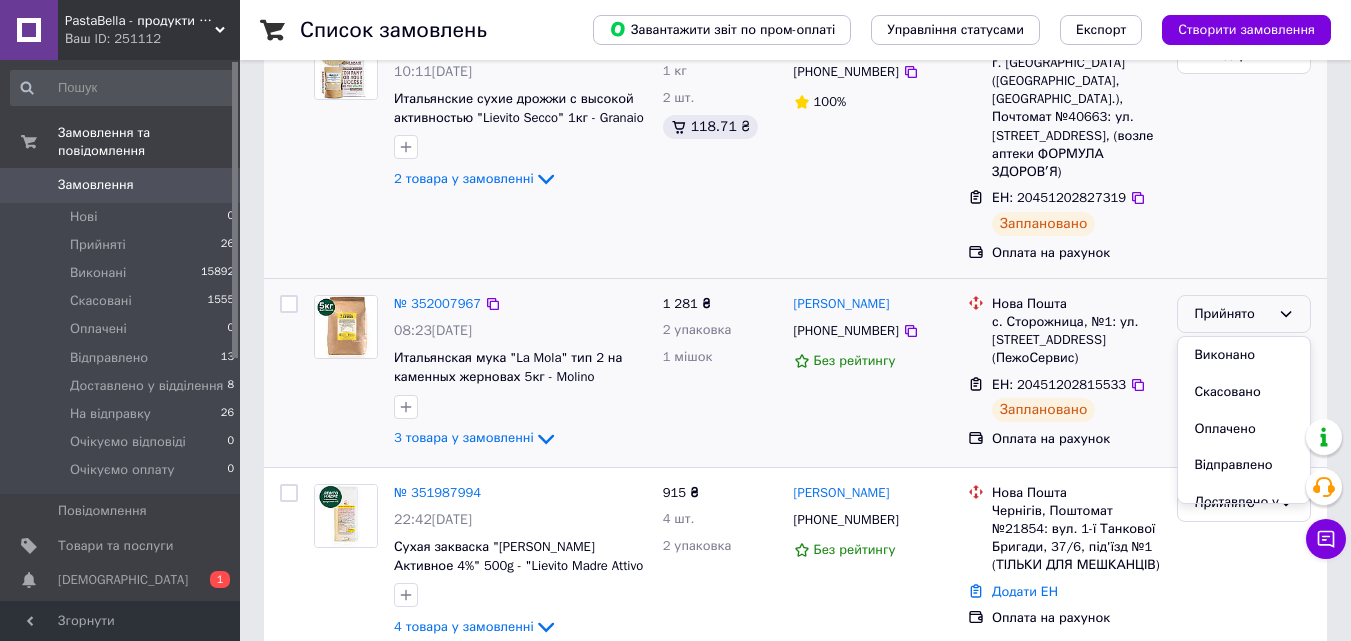 scroll, scrollTop: 200, scrollLeft: 0, axis: vertical 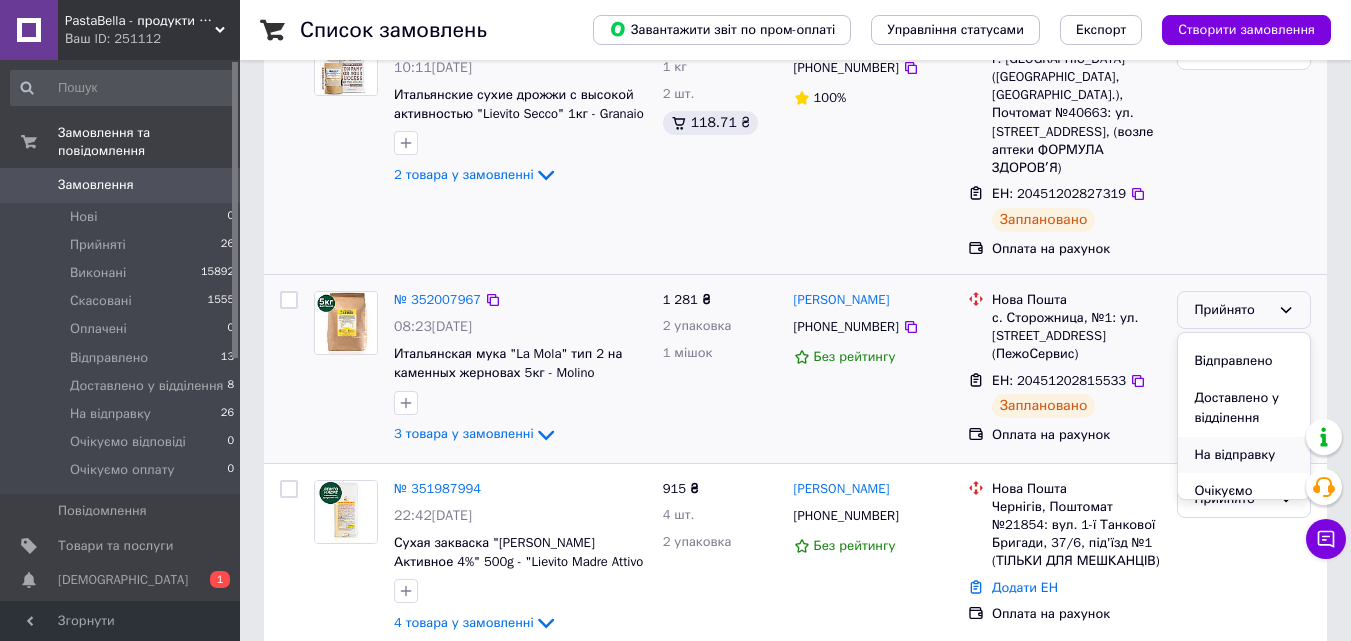 click on "На відправку" at bounding box center [1244, 455] 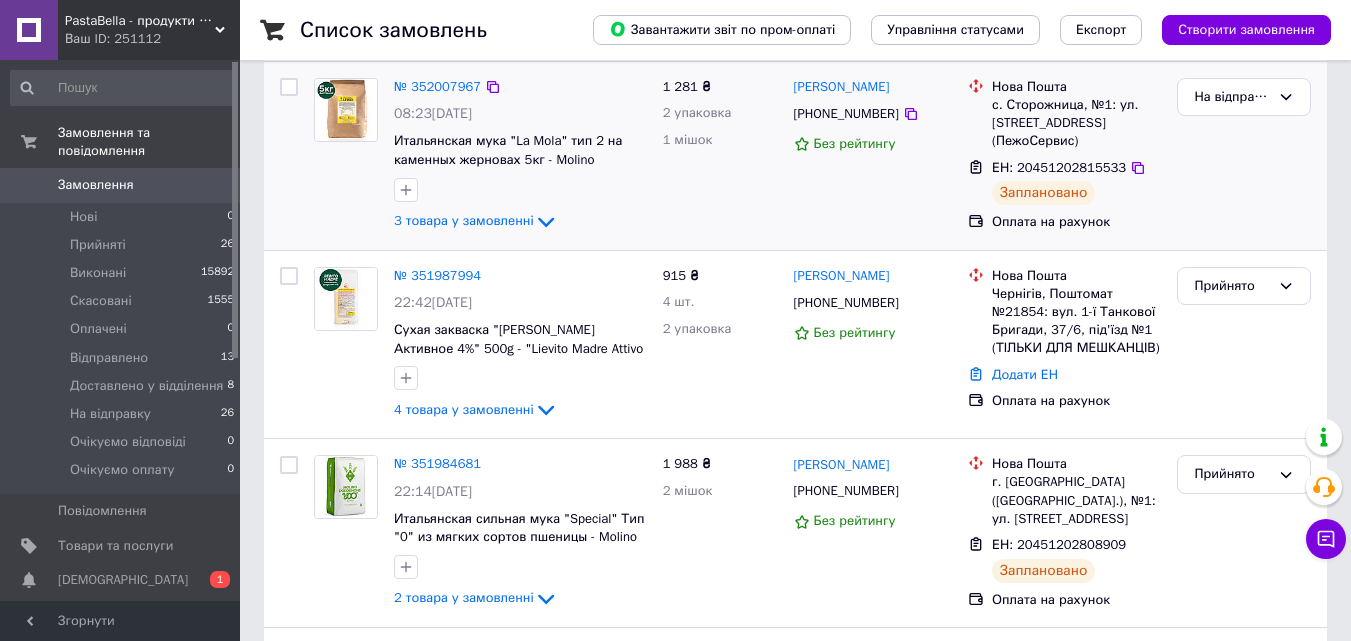 scroll, scrollTop: 500, scrollLeft: 0, axis: vertical 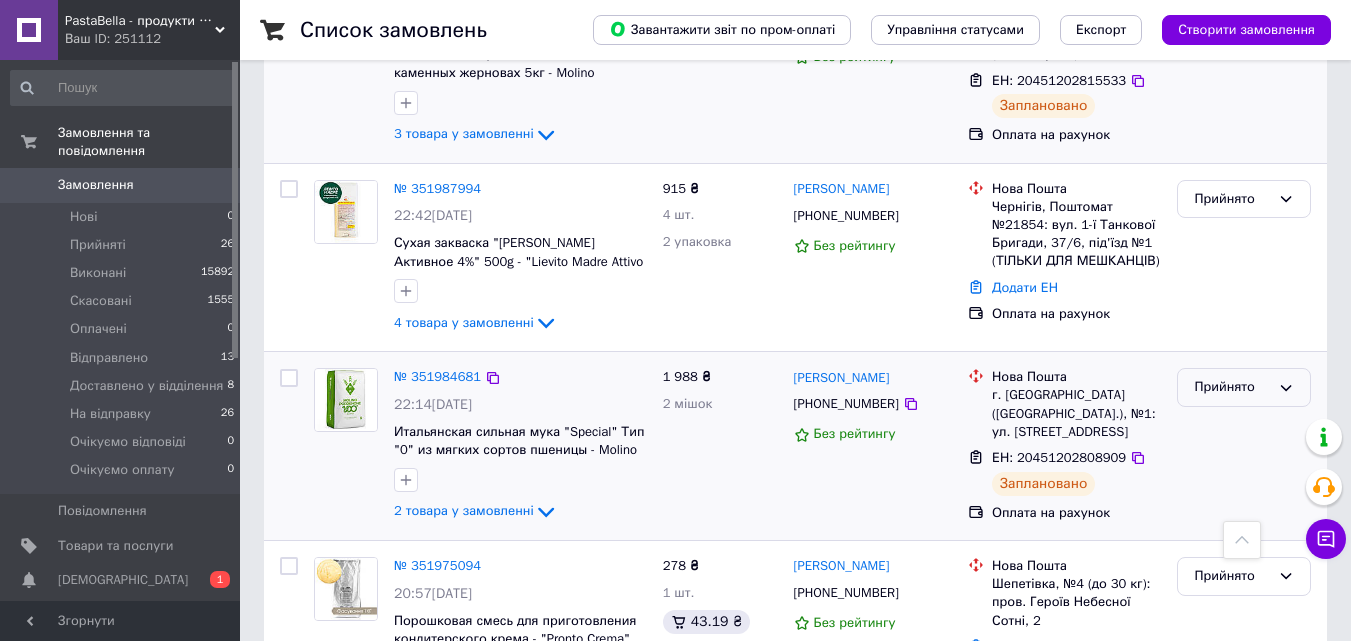 click on "Прийнято" at bounding box center (1232, 387) 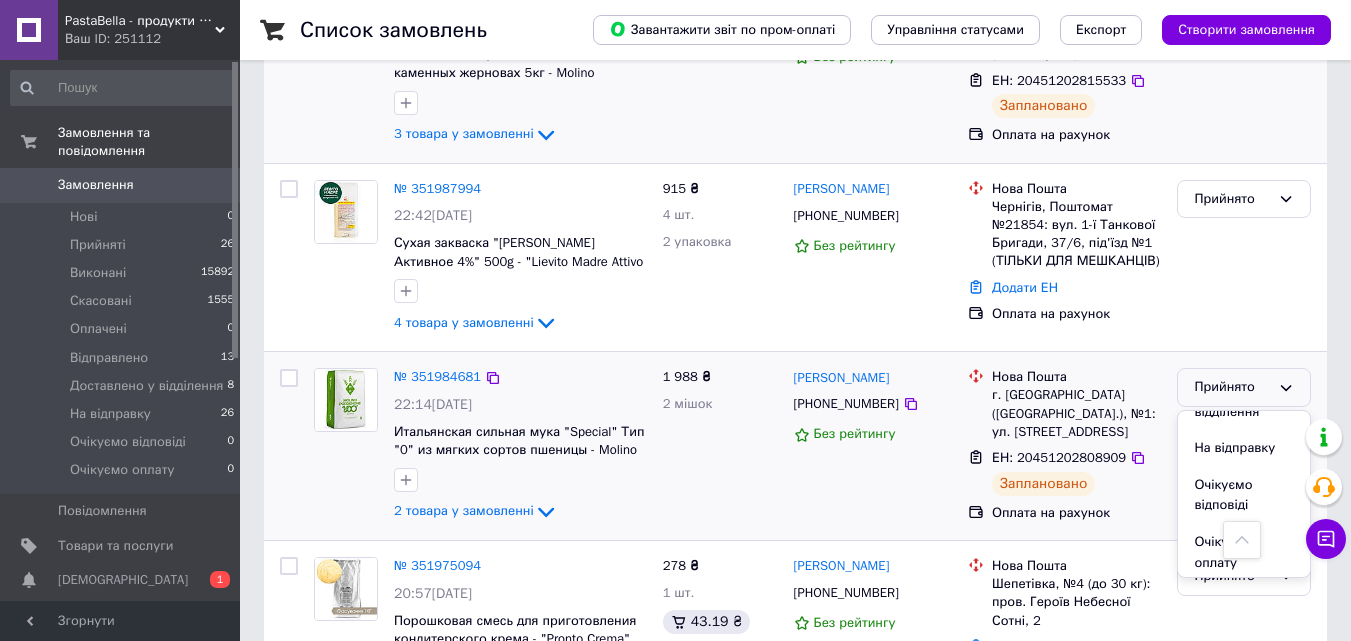scroll, scrollTop: 188, scrollLeft: 0, axis: vertical 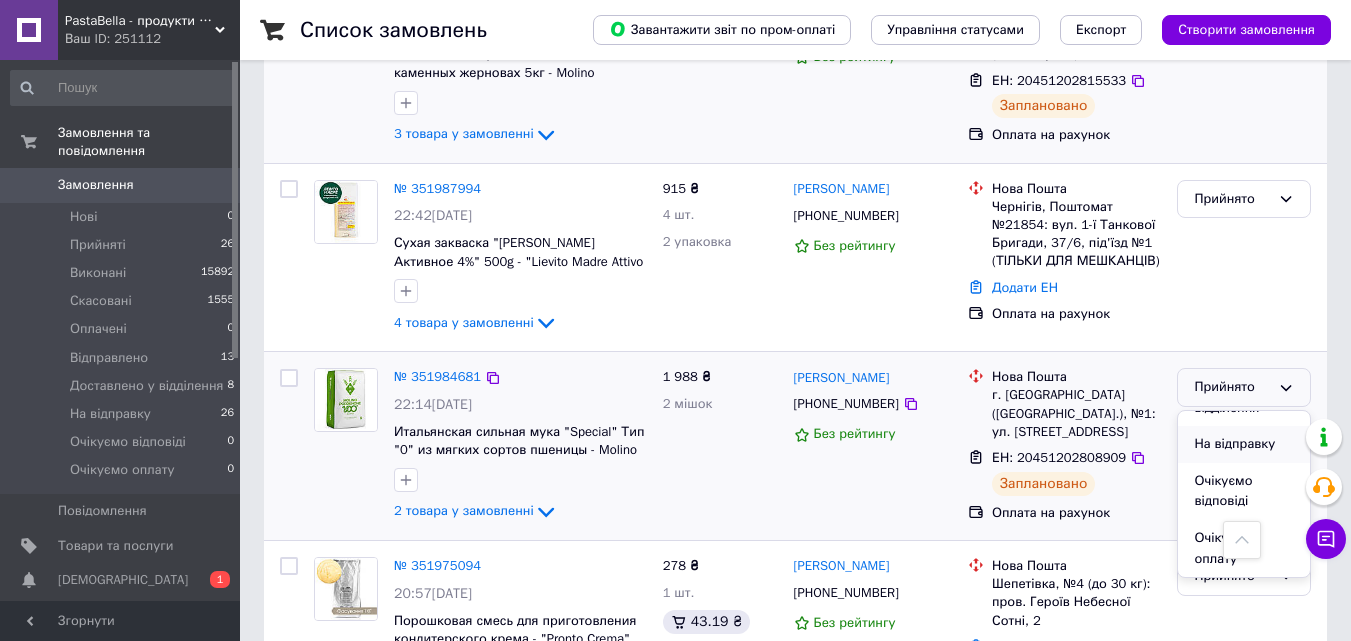 click on "На відправку" at bounding box center [1244, 444] 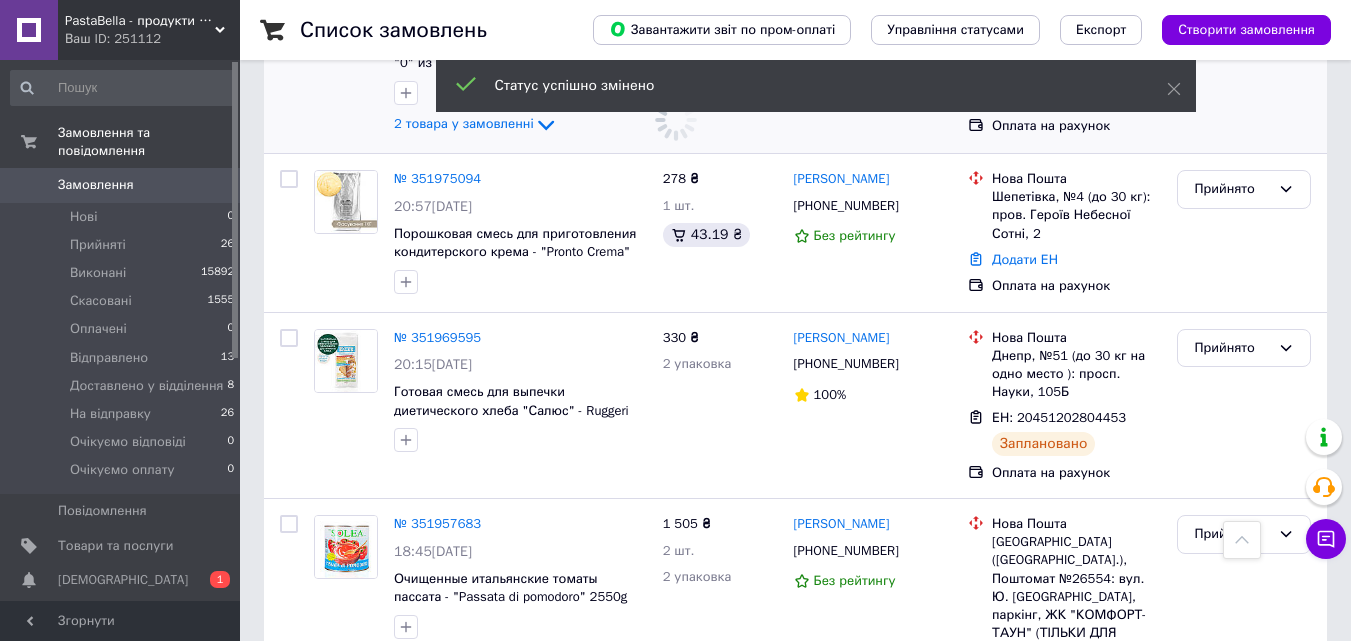 scroll, scrollTop: 900, scrollLeft: 0, axis: vertical 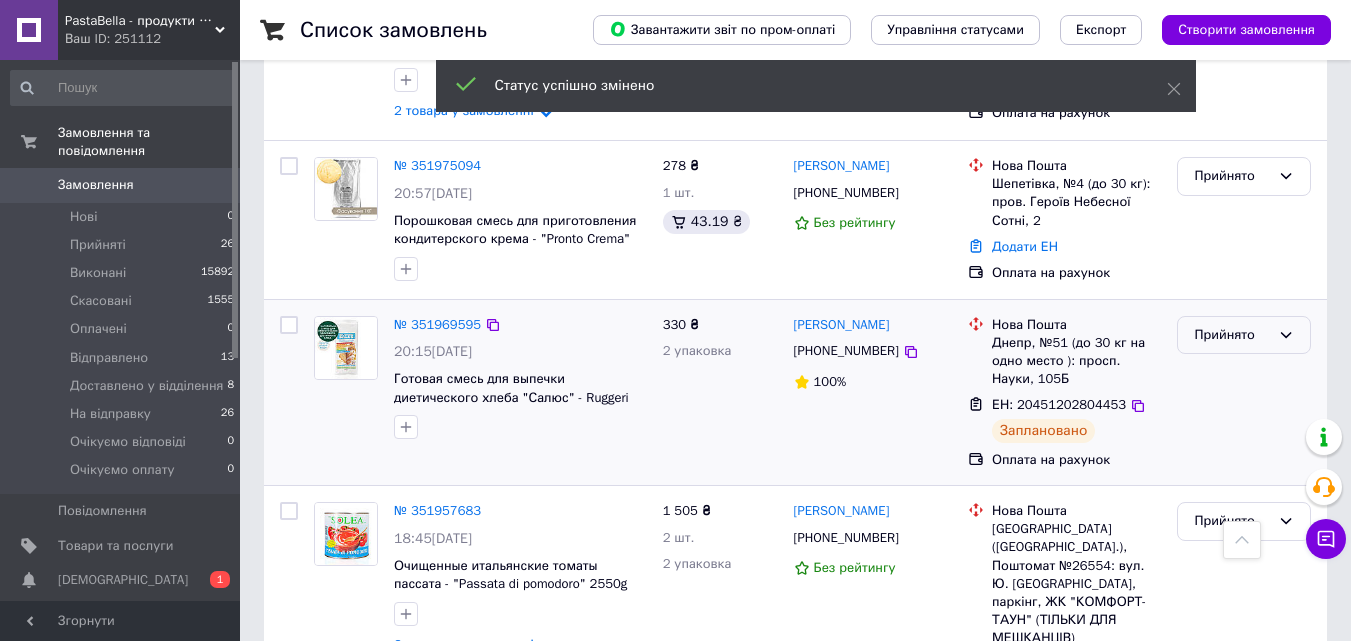 click on "Прийнято" at bounding box center (1232, 335) 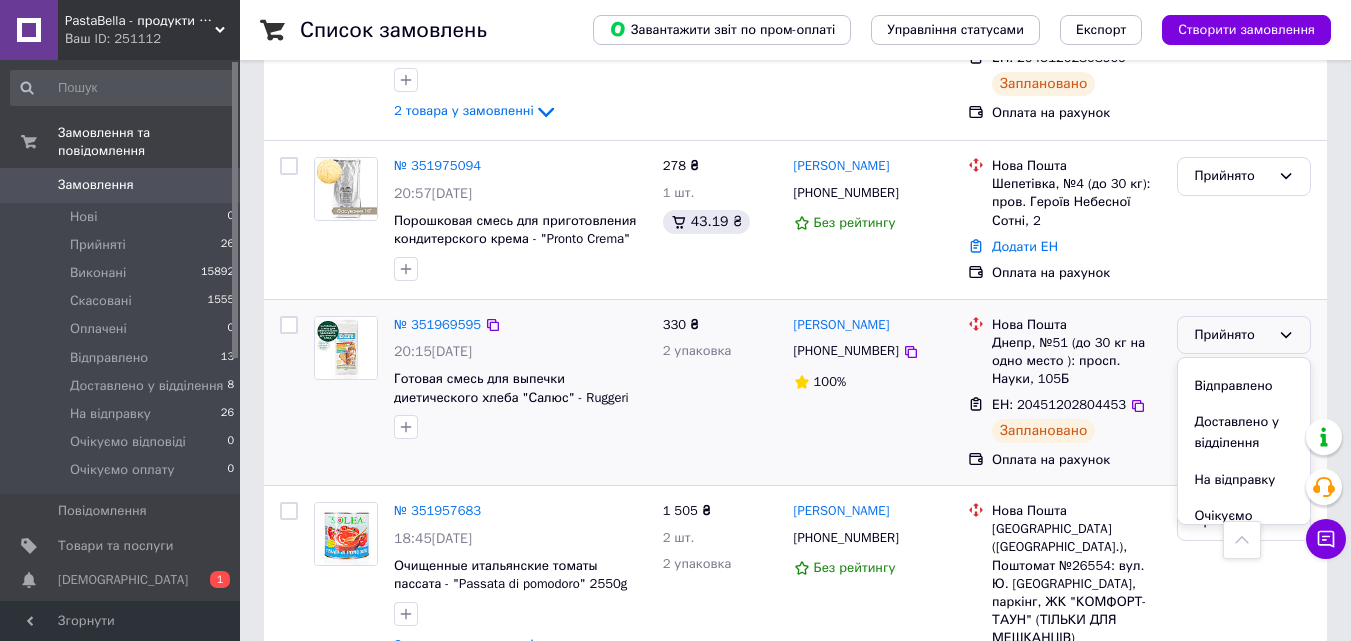 scroll, scrollTop: 188, scrollLeft: 0, axis: vertical 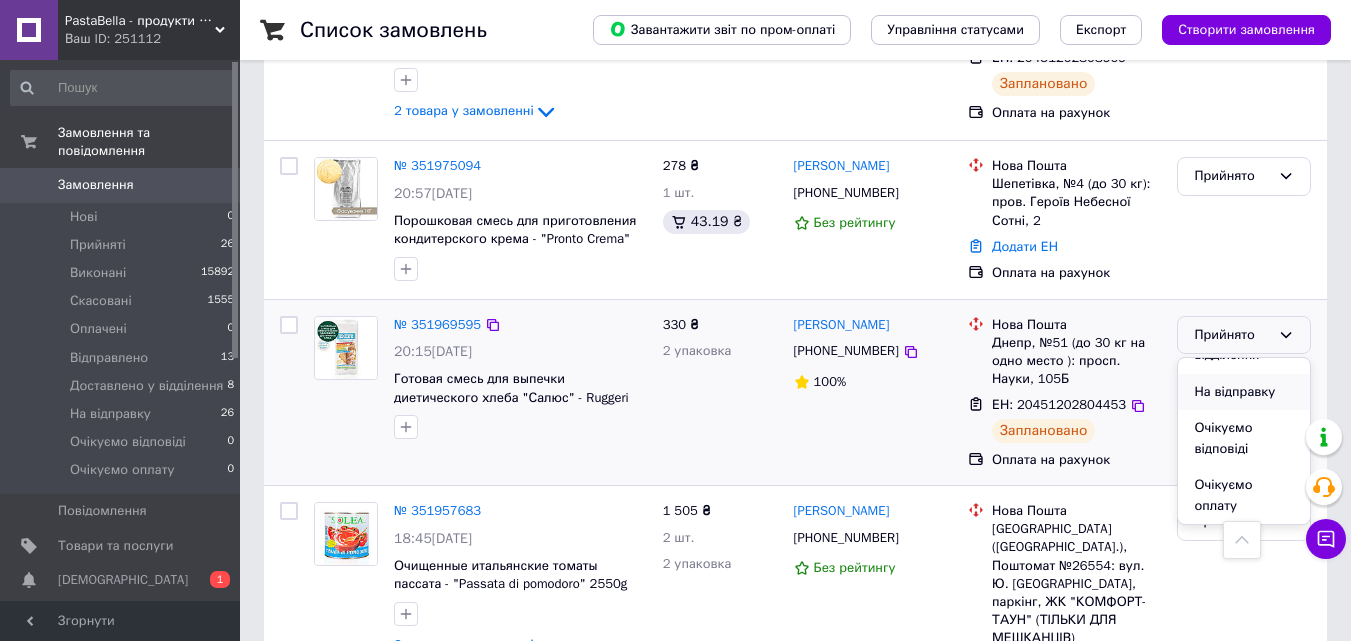 click on "На відправку" at bounding box center (1244, 392) 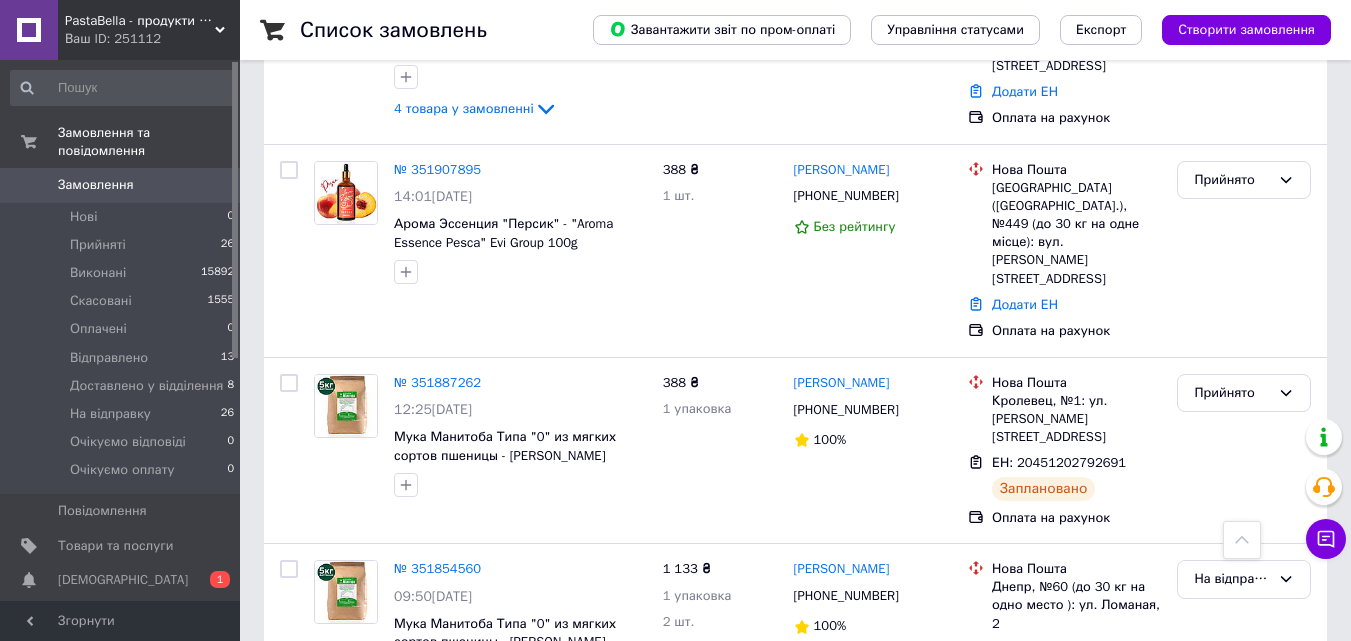 scroll, scrollTop: 2300, scrollLeft: 0, axis: vertical 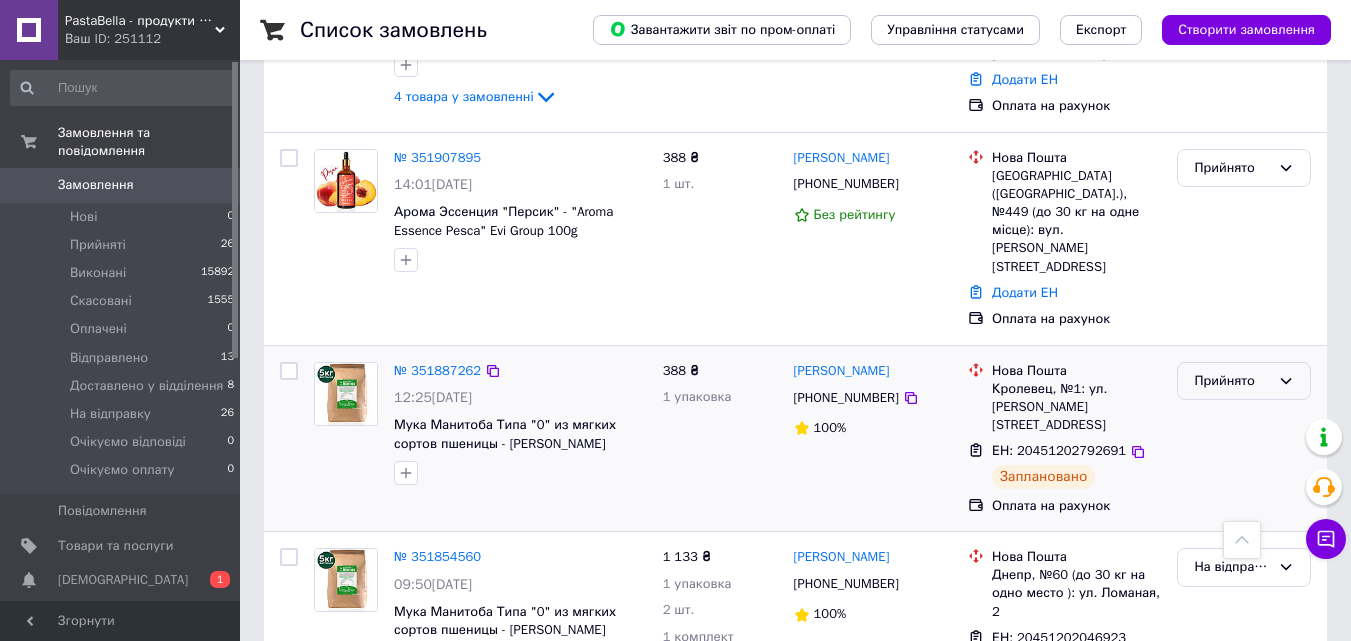 click on "Прийнято" at bounding box center (1244, 381) 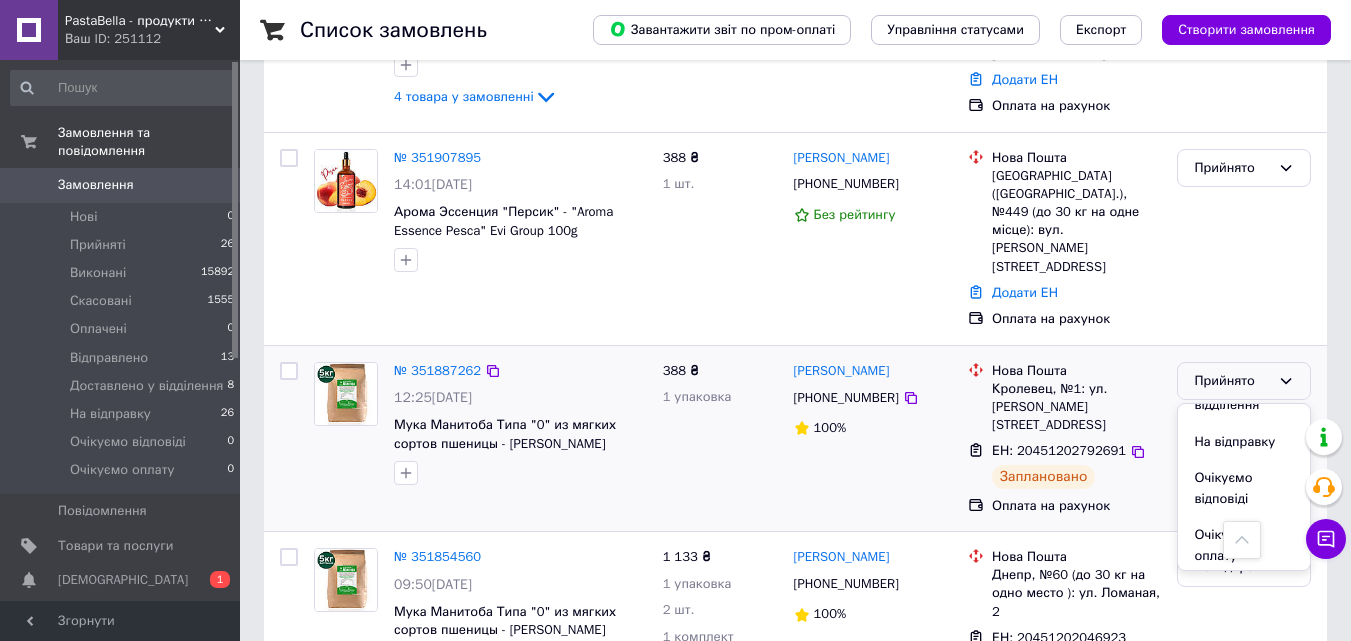 scroll, scrollTop: 188, scrollLeft: 0, axis: vertical 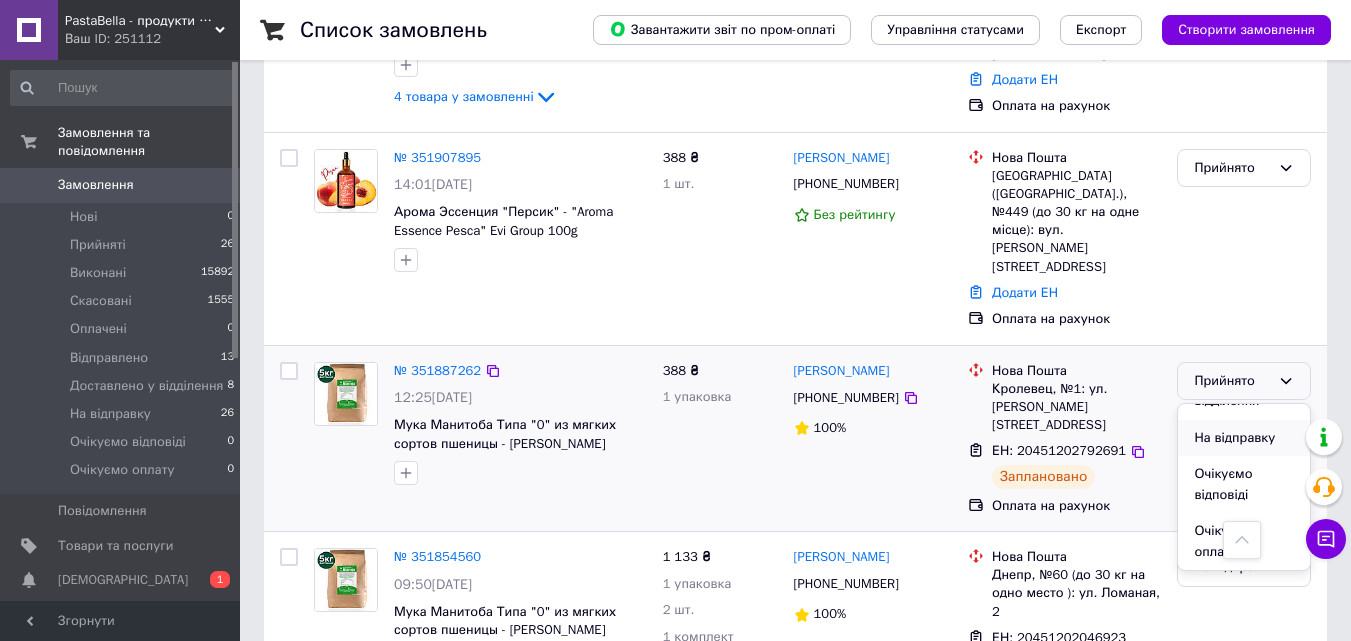 click on "На відправку" at bounding box center (1244, 438) 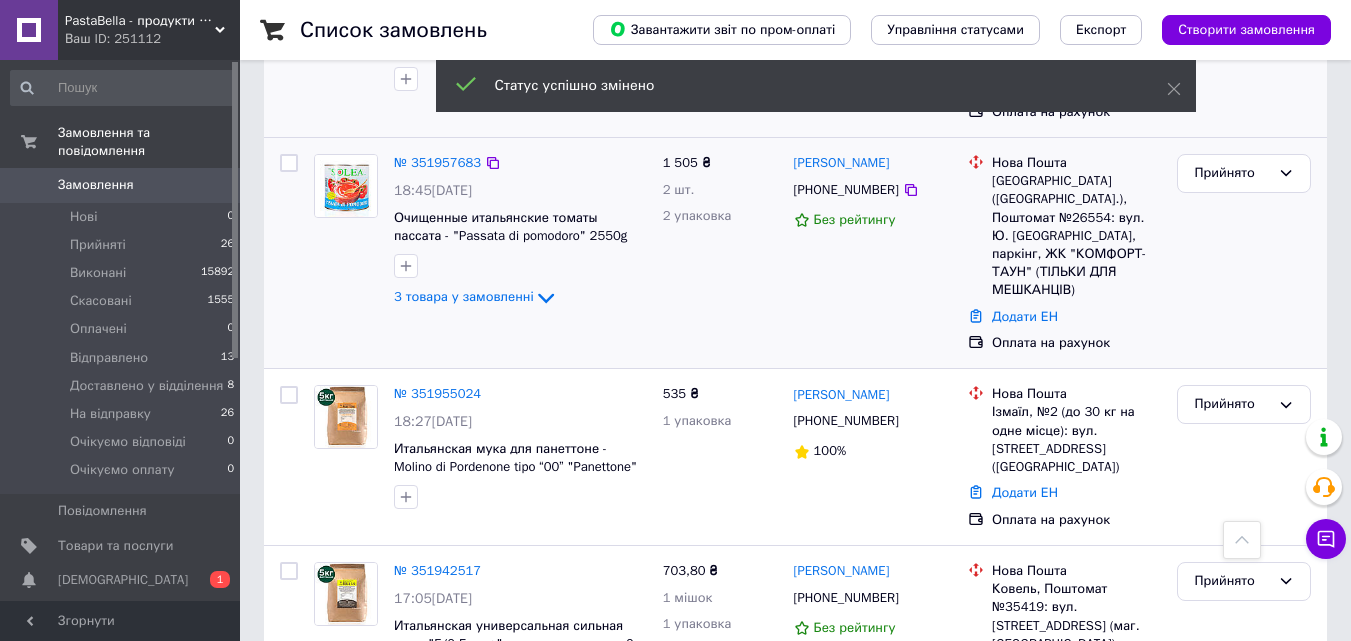 scroll, scrollTop: 800, scrollLeft: 0, axis: vertical 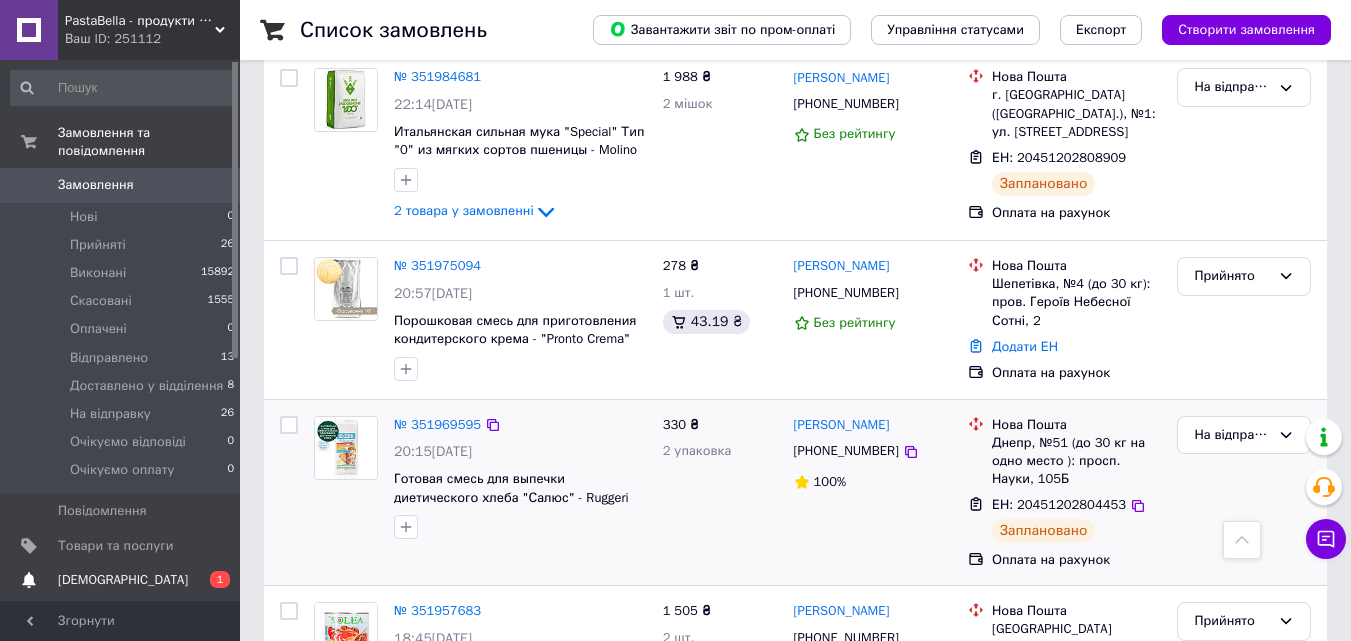 click on "Сповіщення 0 1" at bounding box center [123, 580] 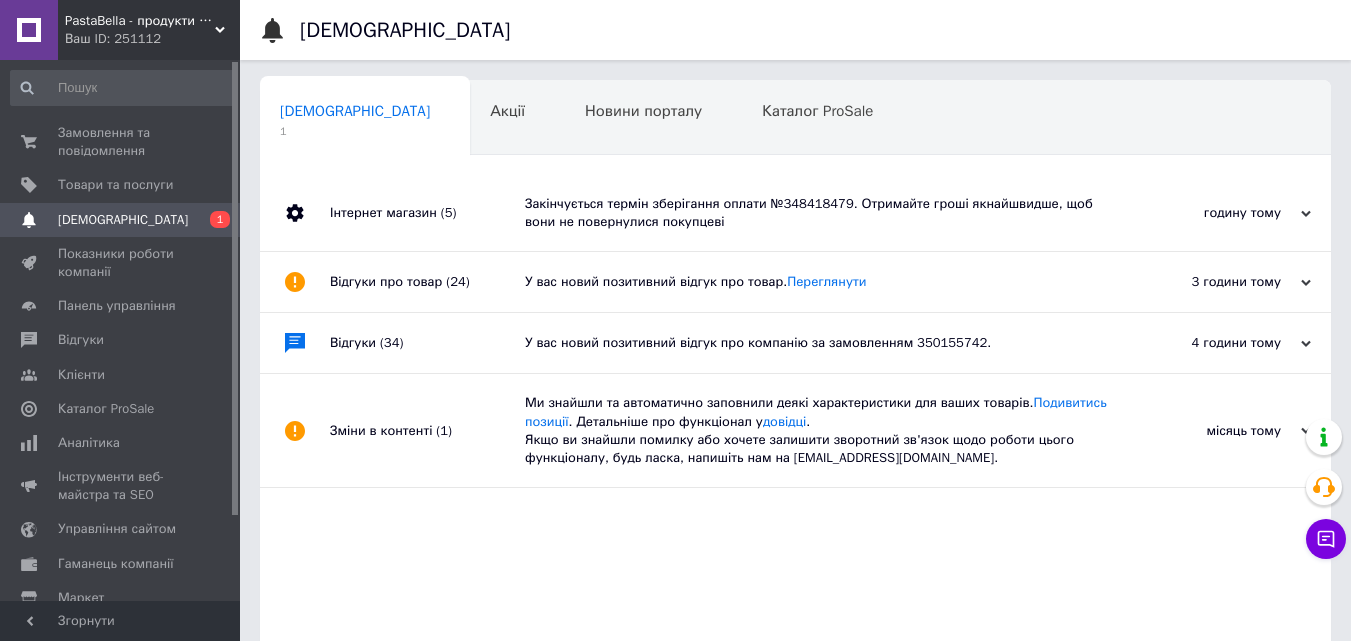 click on "Закінчується термін зберігання оплати №348418479. Отримайте гроші якнайшвидше, щоб вони не повернулися покупцеві" at bounding box center [818, 213] 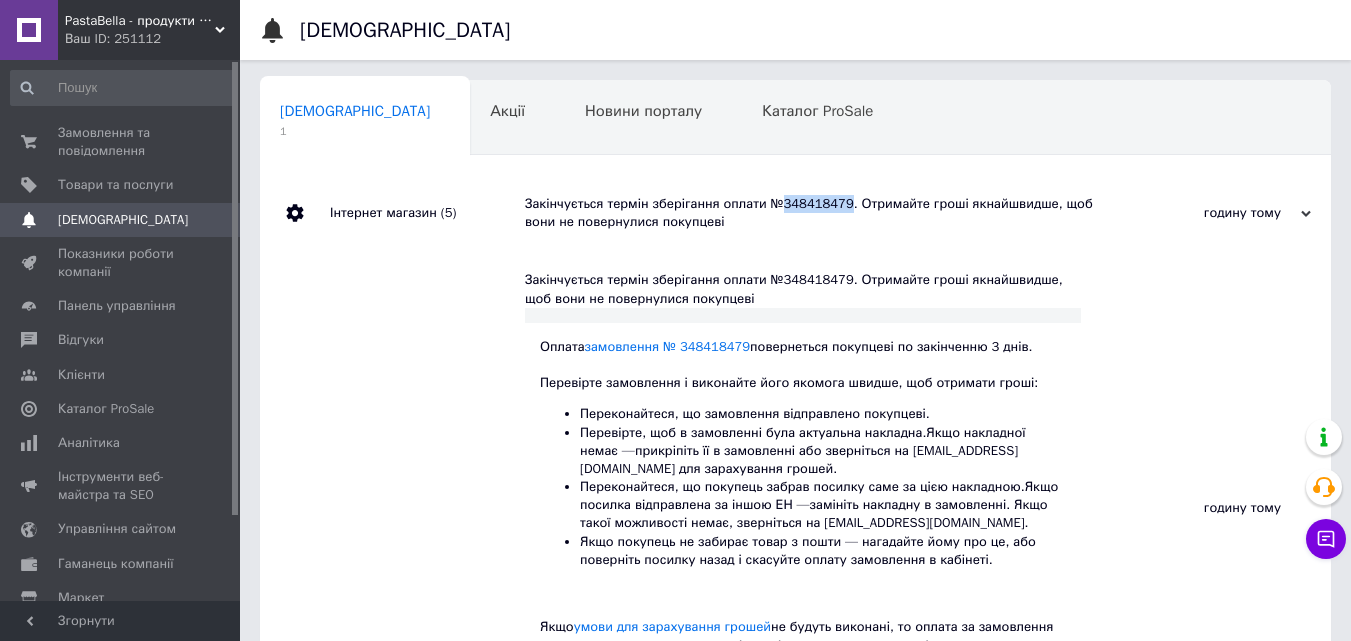 drag, startPoint x: 792, startPoint y: 202, endPoint x: 860, endPoint y: 205, distance: 68.06615 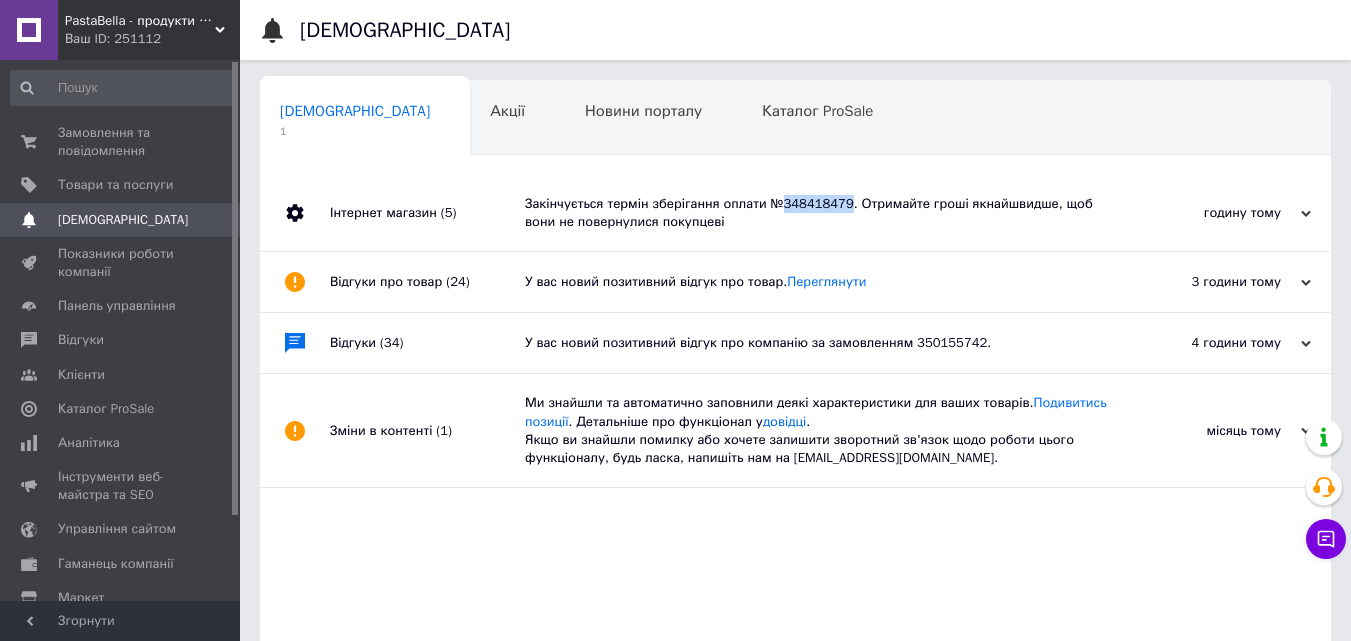 copy on "348418479" 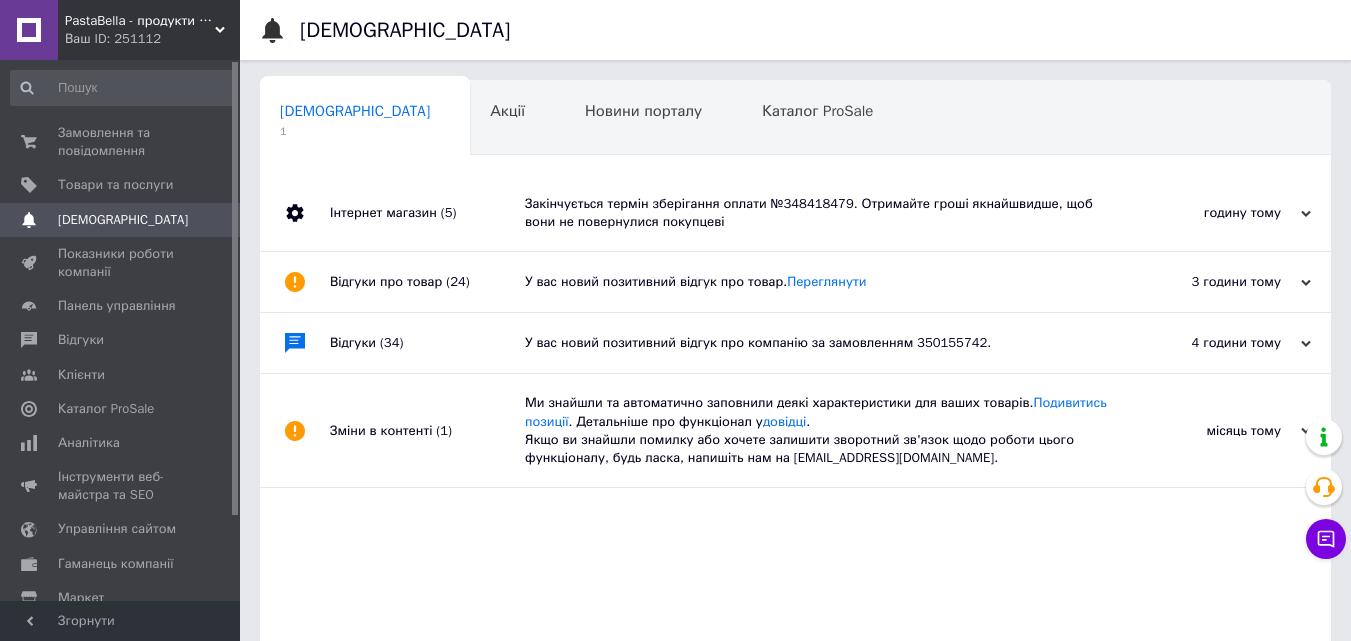 click on "Закінчується термін зберігання оплати №348418479. Отримайте гроші якнайшвидше, щоб вони не повернулися покупцеві" at bounding box center (818, 213) 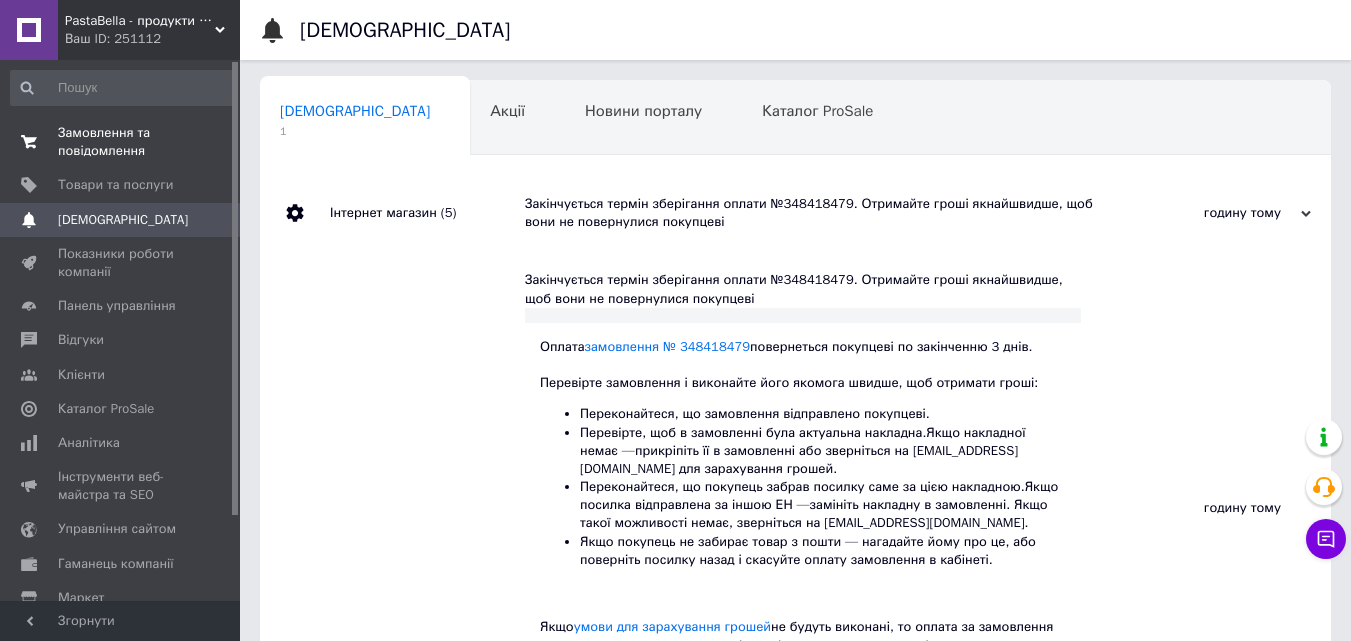 click on "Замовлення та повідомлення" at bounding box center (121, 142) 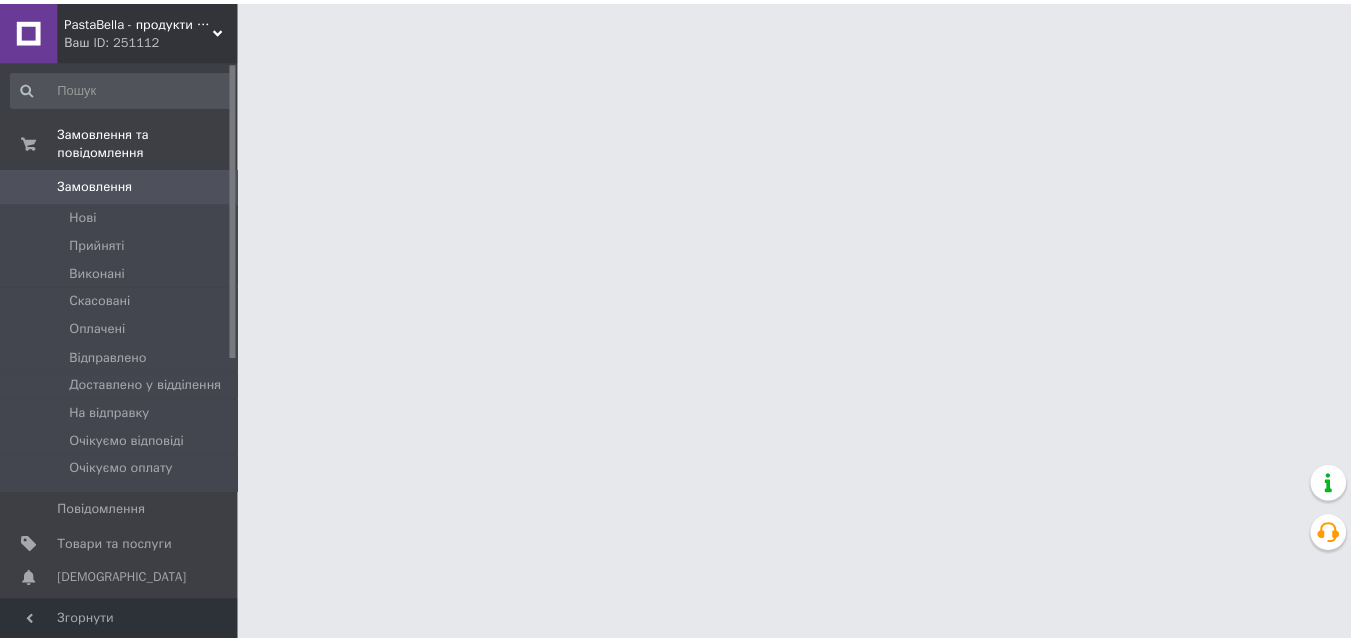 scroll, scrollTop: 0, scrollLeft: 0, axis: both 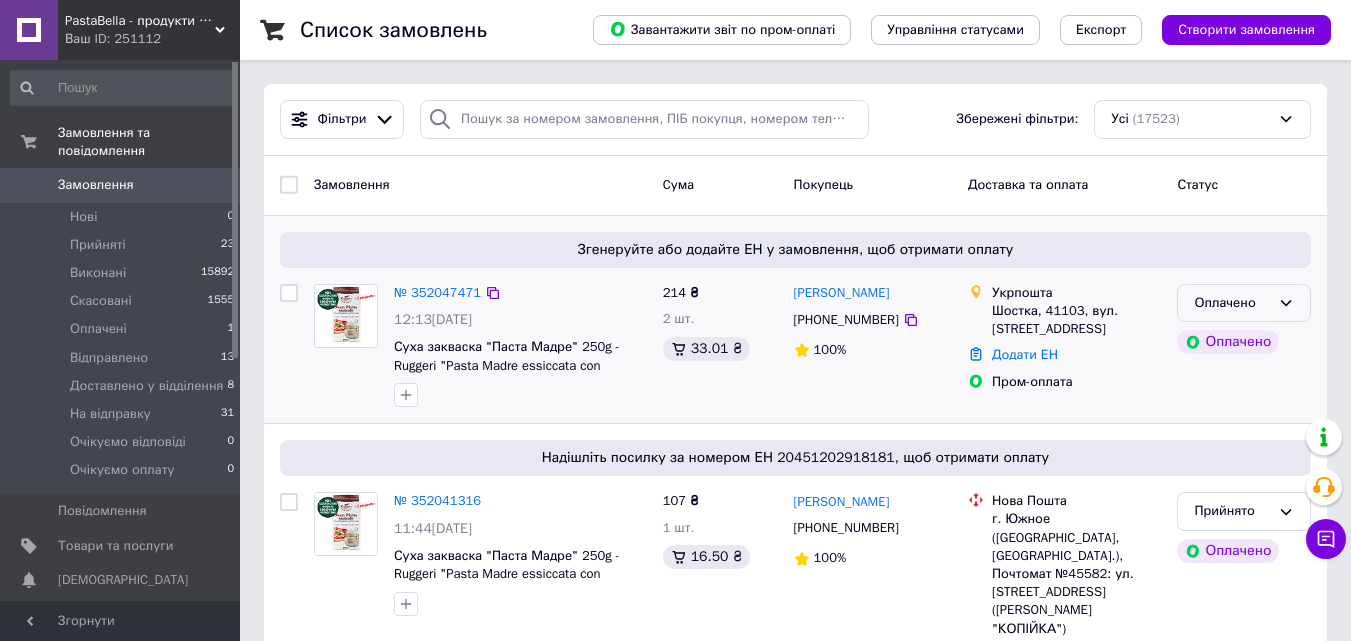 click on "Оплачено" at bounding box center [1232, 303] 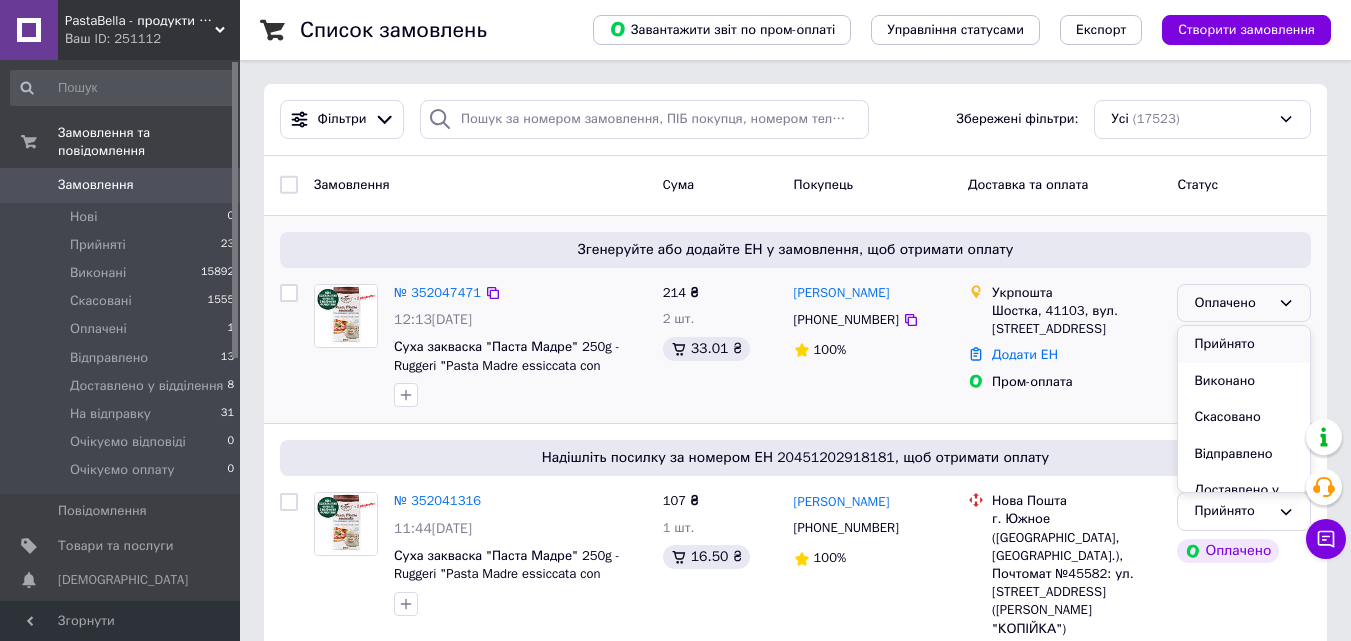 click on "Прийнято" at bounding box center [1244, 344] 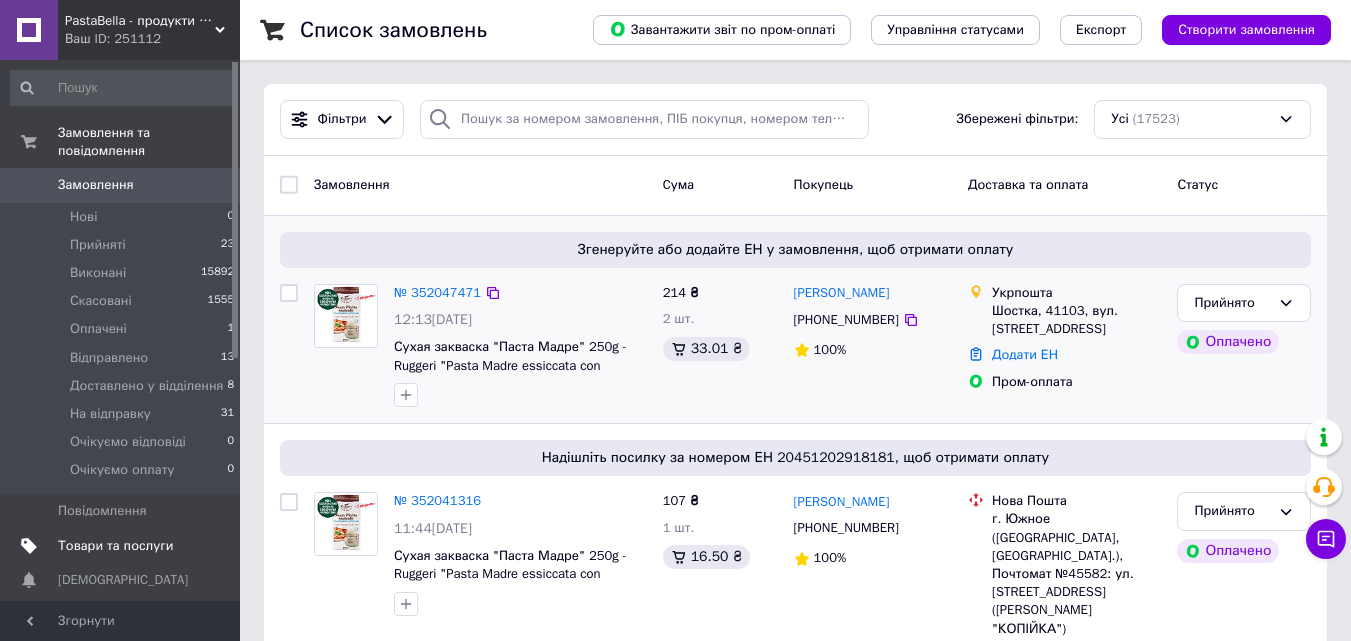 click on "Товари та послуги" at bounding box center [115, 546] 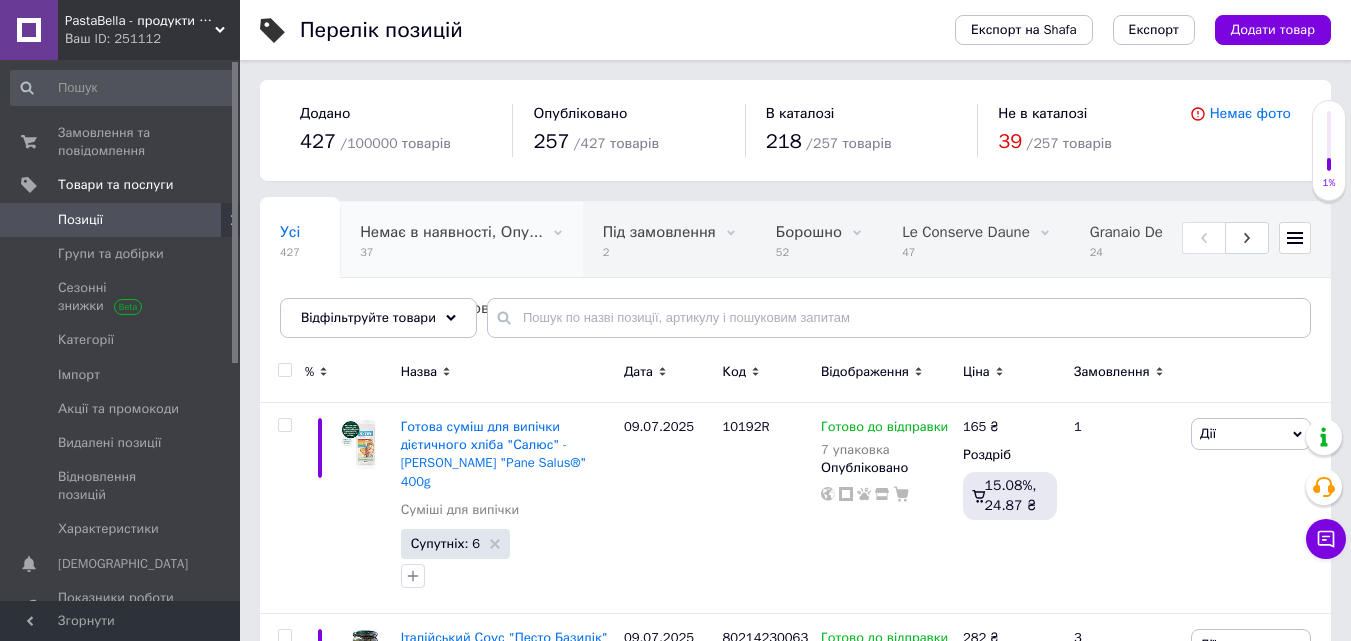 click on "Немає в наявності, Опу..." at bounding box center [451, 232] 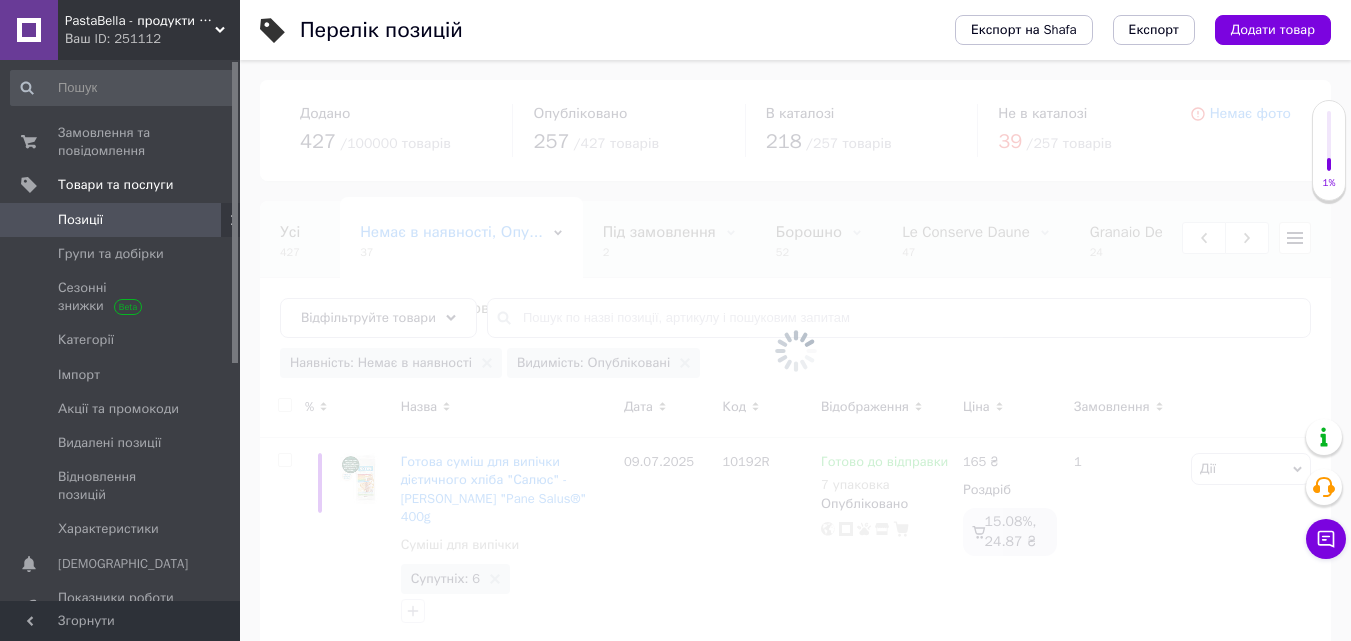scroll, scrollTop: 0, scrollLeft: 89, axis: horizontal 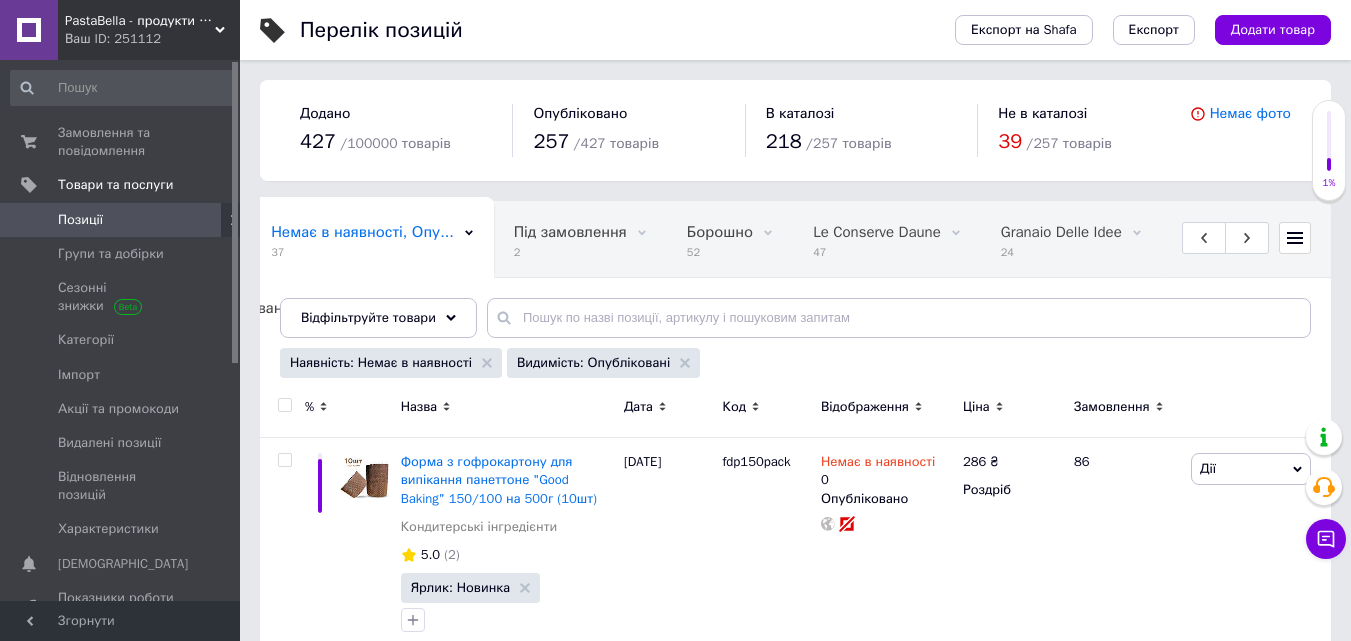 click 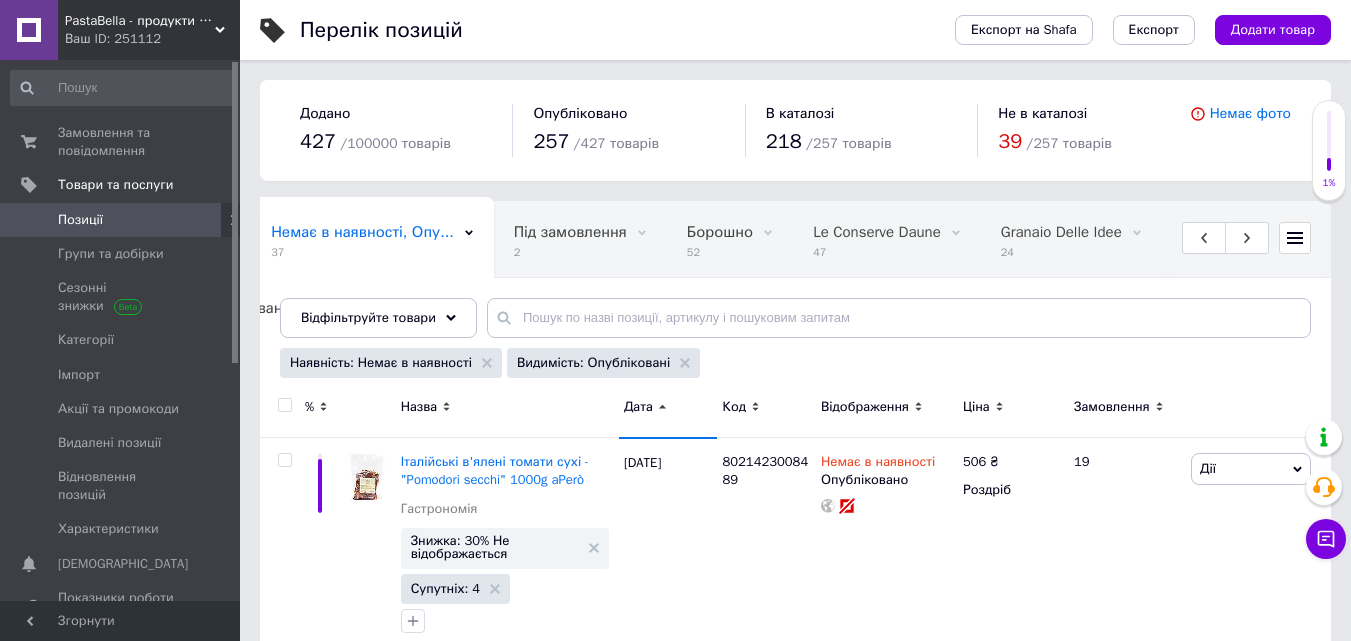 click 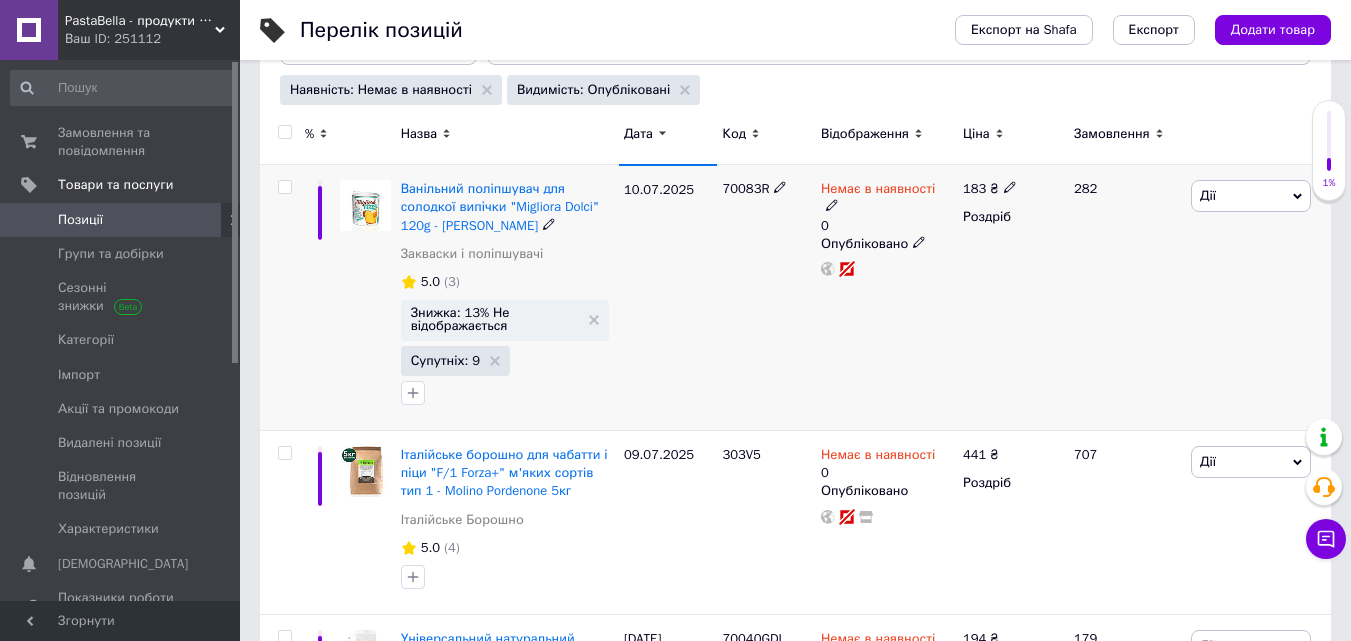 scroll, scrollTop: 300, scrollLeft: 0, axis: vertical 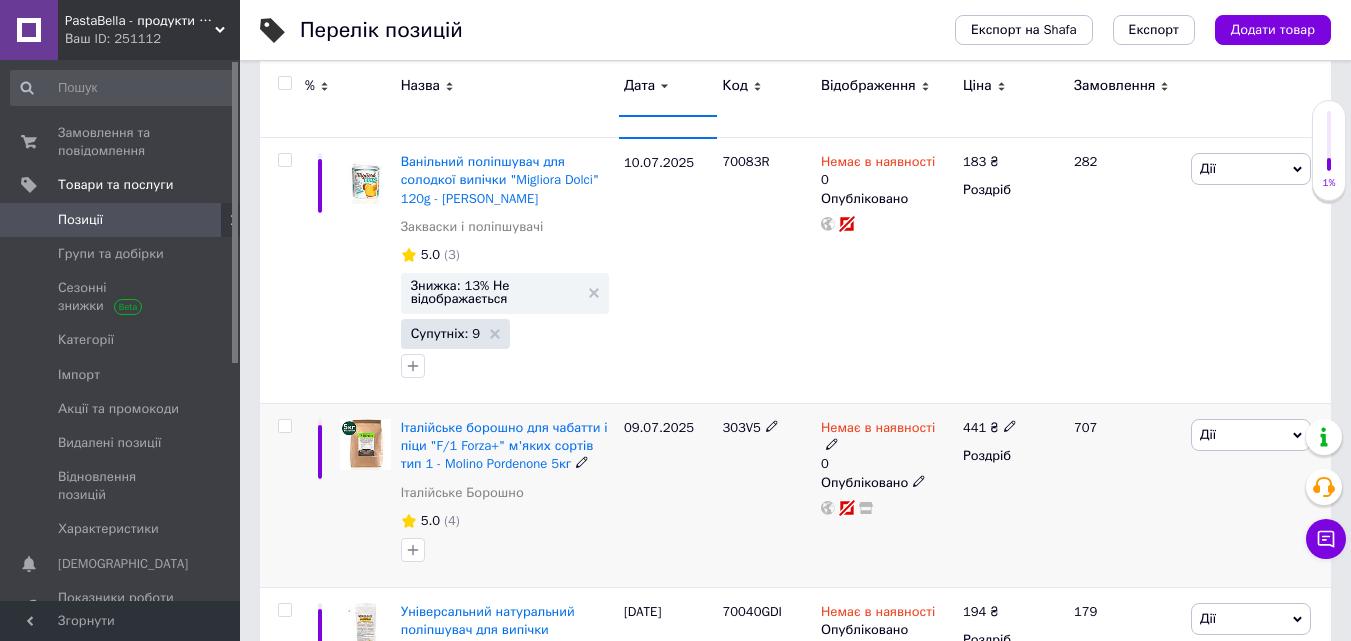 click on "Немає в наявності" at bounding box center [878, 430] 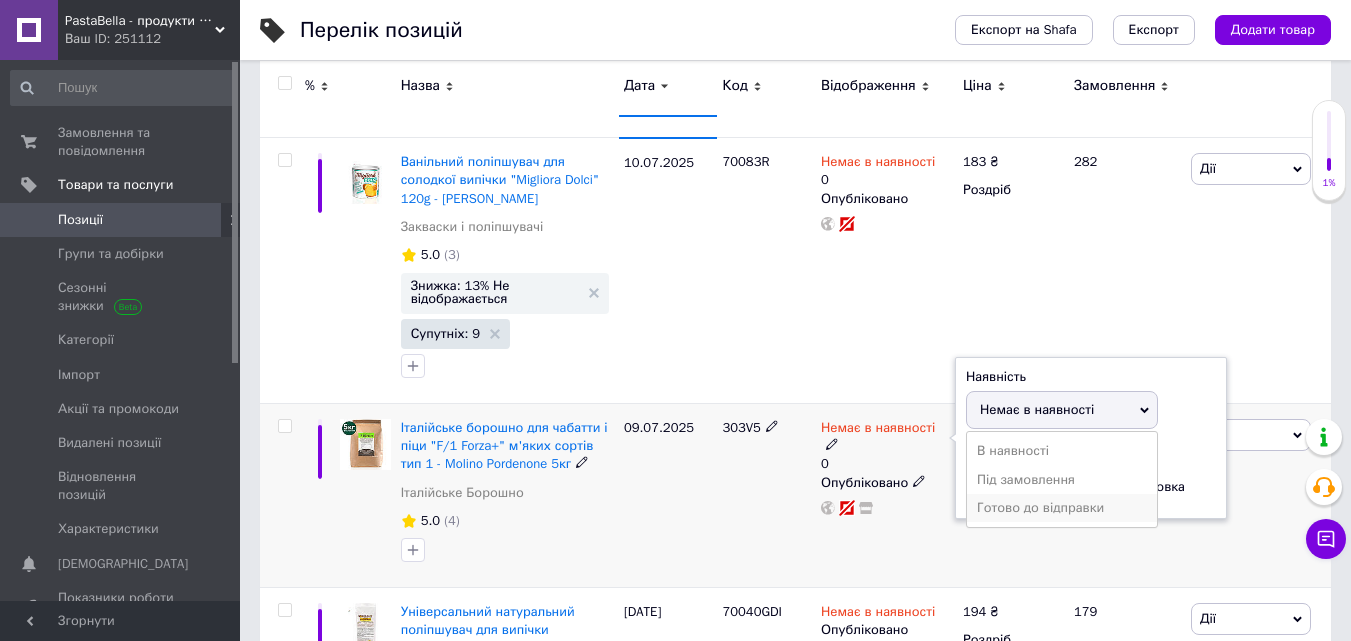 click on "Готово до відправки" at bounding box center (1062, 508) 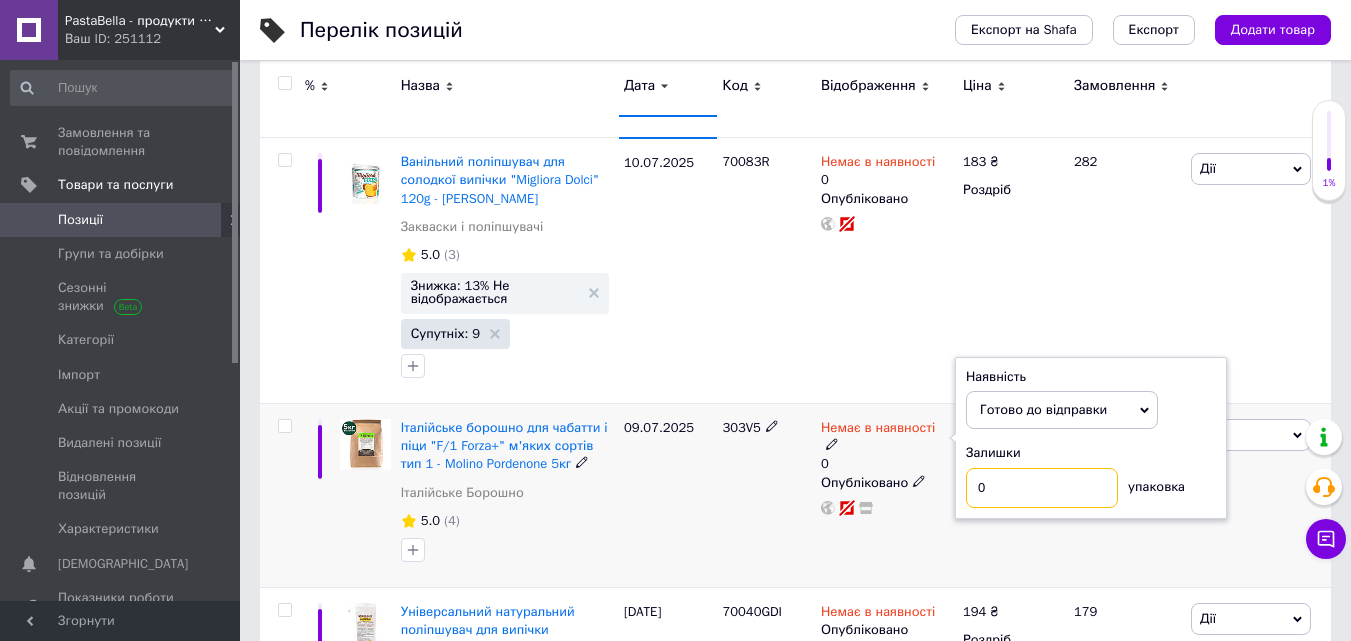 drag, startPoint x: 1004, startPoint y: 488, endPoint x: 961, endPoint y: 488, distance: 43 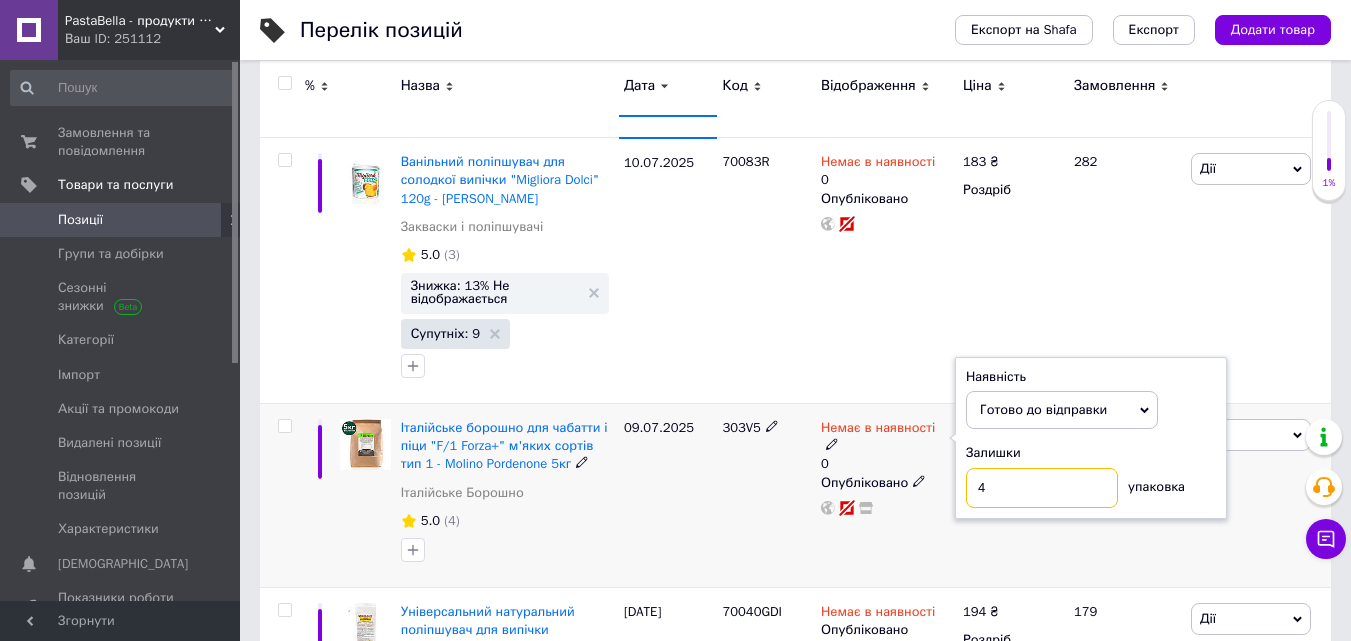 type on "4" 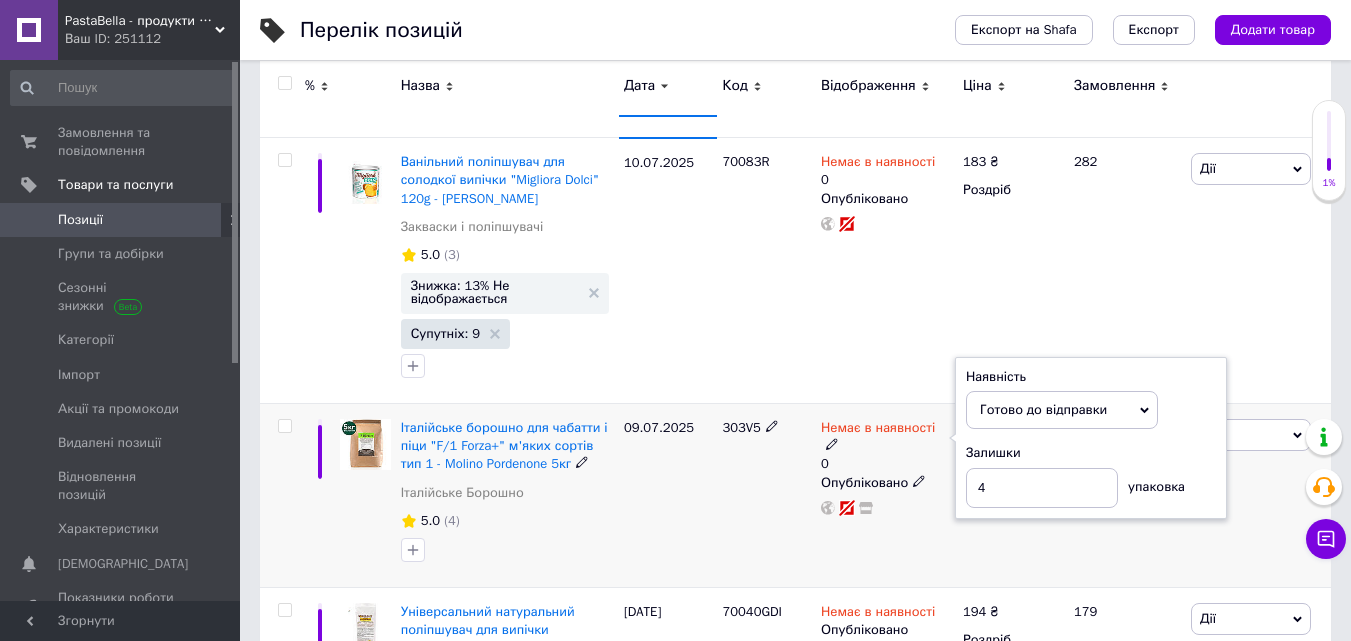 click on "09.07.2025" at bounding box center (668, 495) 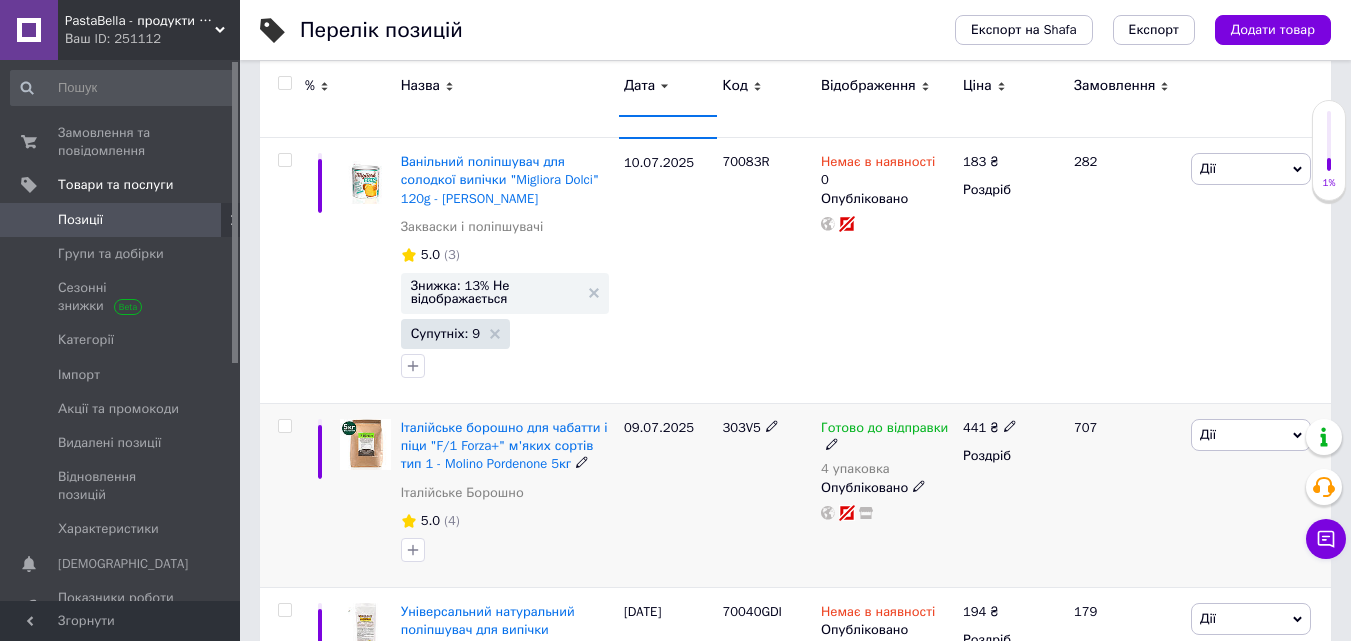 click on "Готово до відправки" at bounding box center (884, 430) 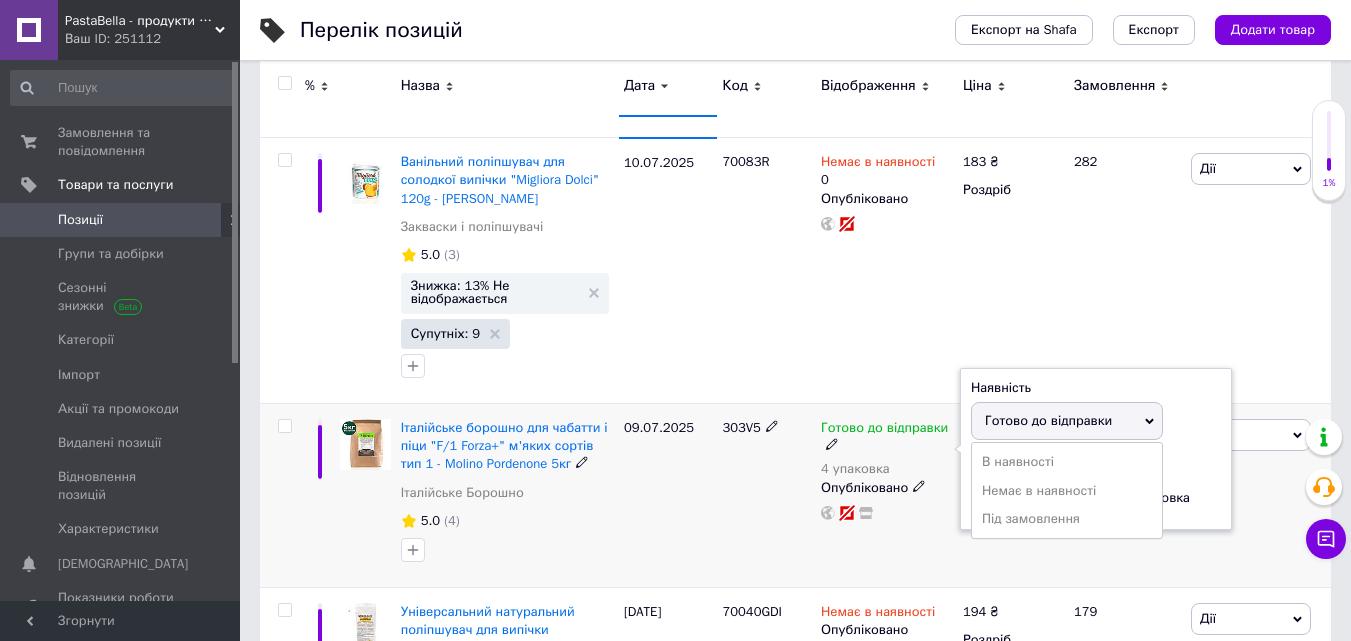 click on "Залишки" at bounding box center [1096, 464] 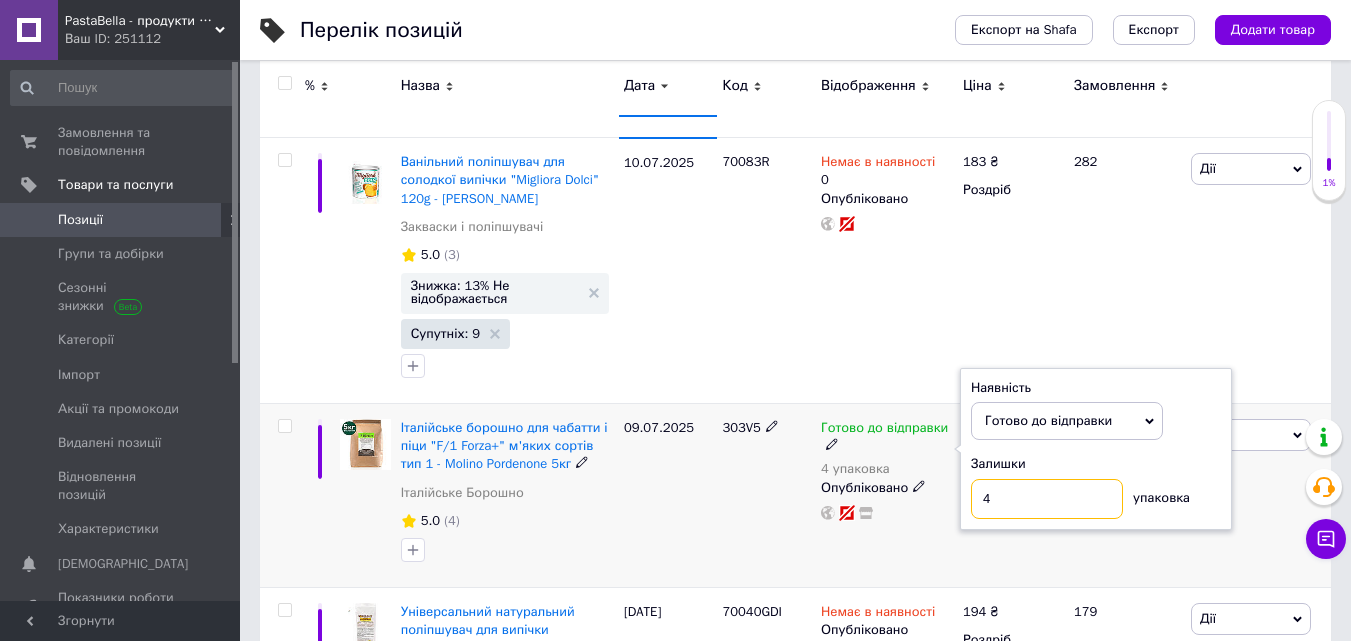 drag, startPoint x: 1000, startPoint y: 499, endPoint x: 952, endPoint y: 499, distance: 48 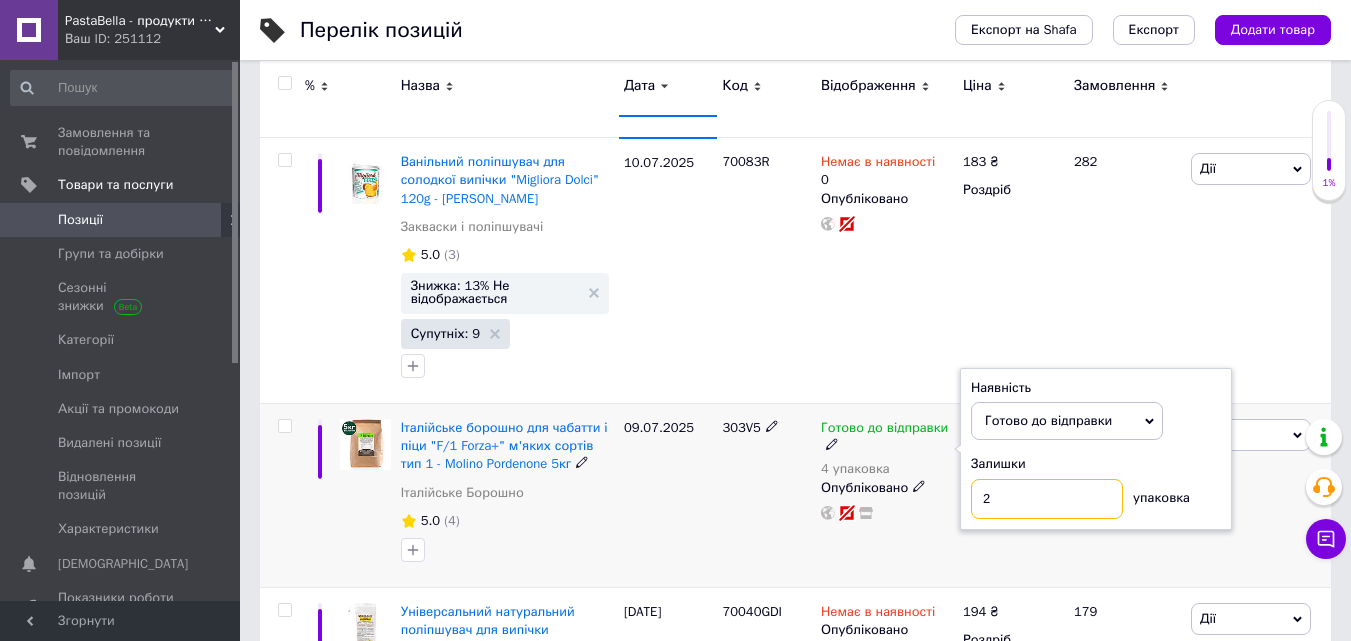 type on "2" 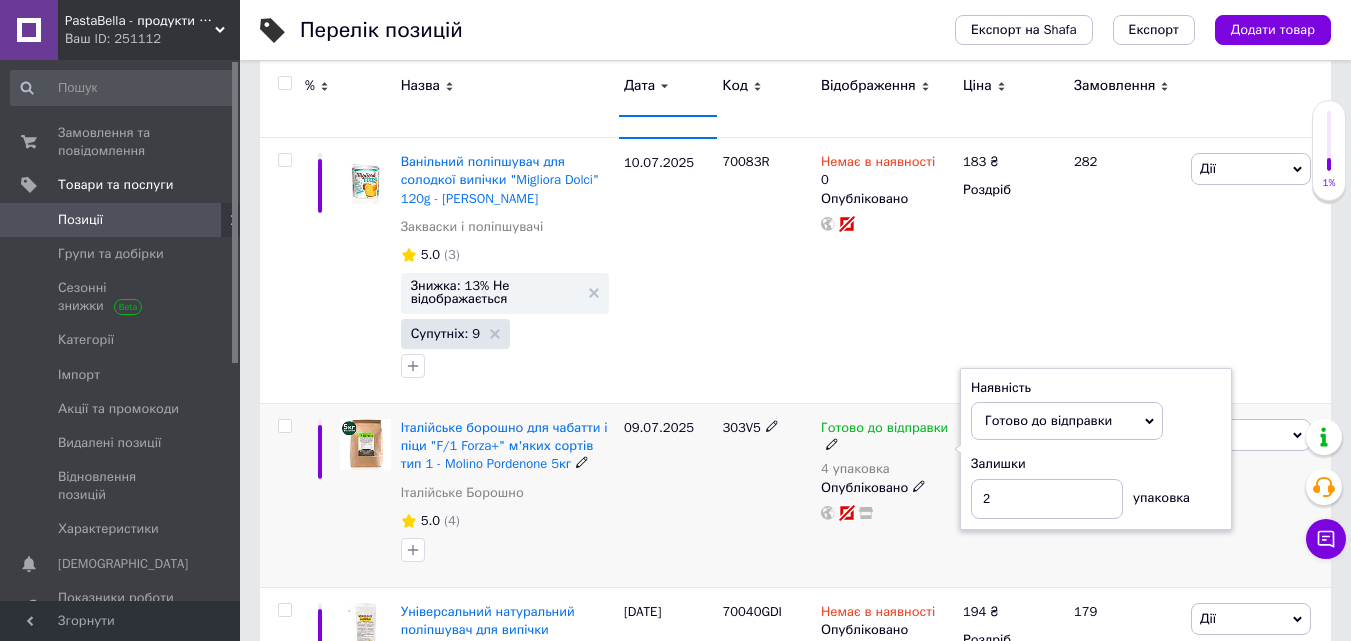 click on "Готово до відправки 4 упаковка Наявність Готово до відправки В наявності Немає в наявності Під замовлення Залишки 2 упаковка Опубліковано" at bounding box center [887, 495] 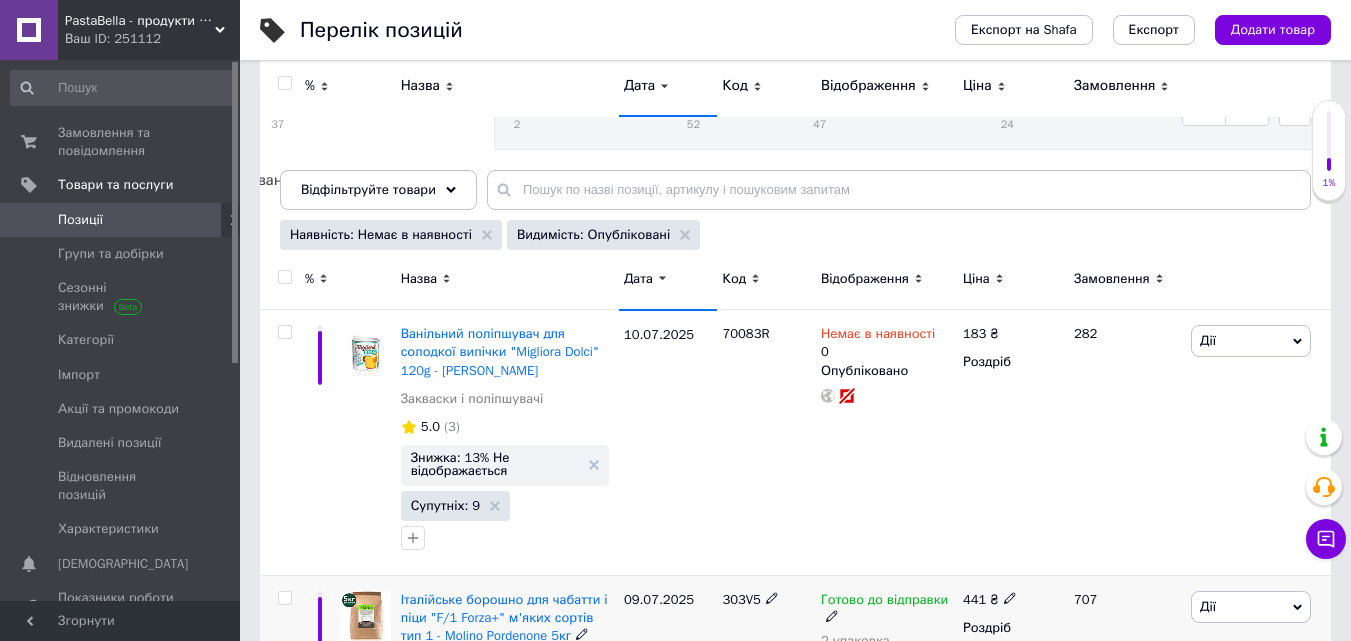 scroll, scrollTop: 100, scrollLeft: 0, axis: vertical 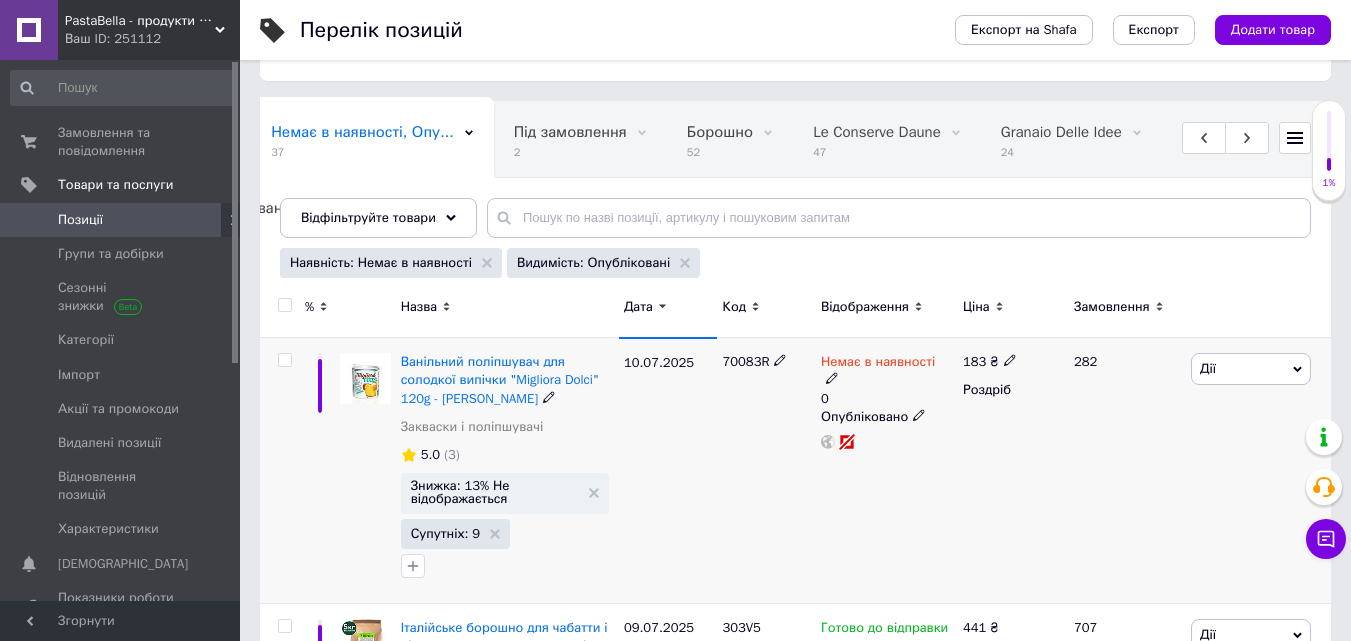 click on "Немає в наявності" at bounding box center (878, 364) 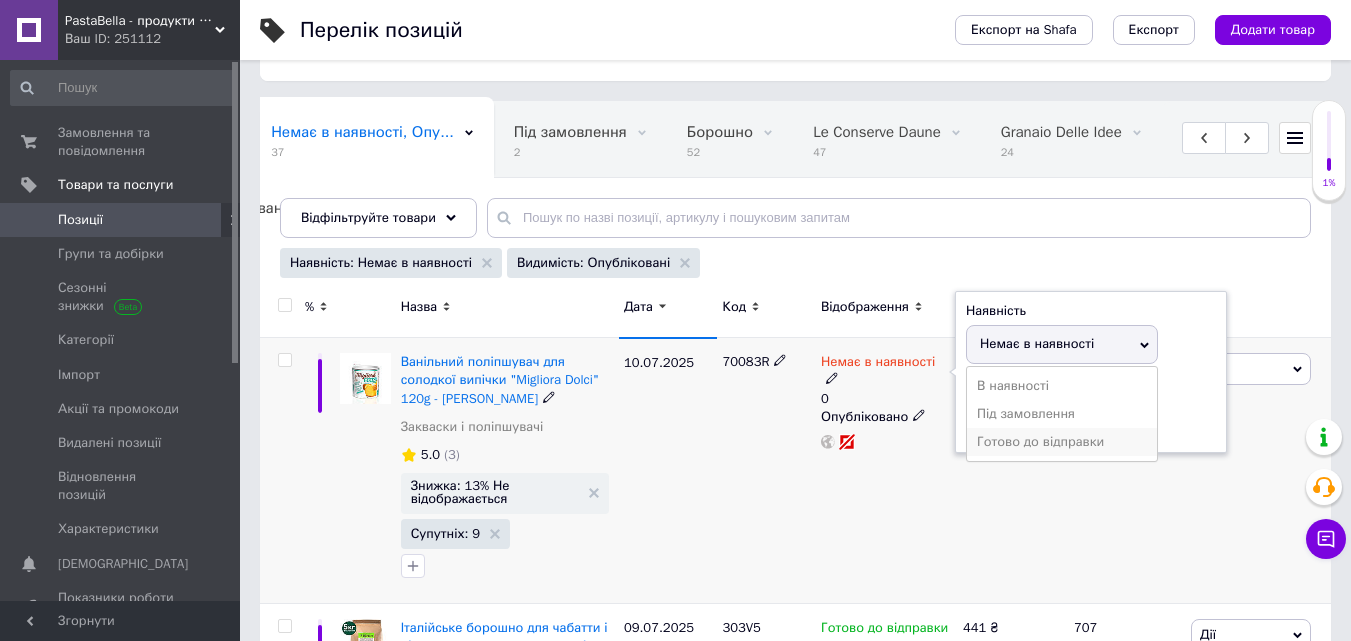 click on "Готово до відправки" at bounding box center [1062, 442] 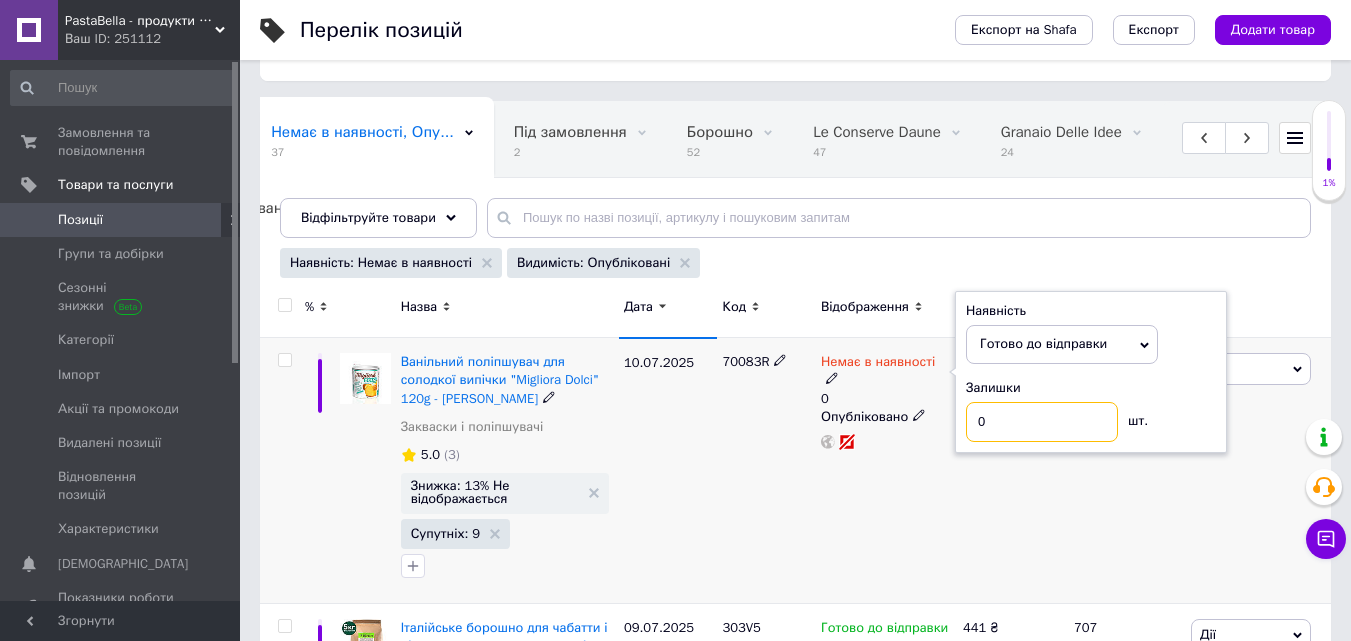 drag, startPoint x: 1029, startPoint y: 418, endPoint x: 958, endPoint y: 418, distance: 71 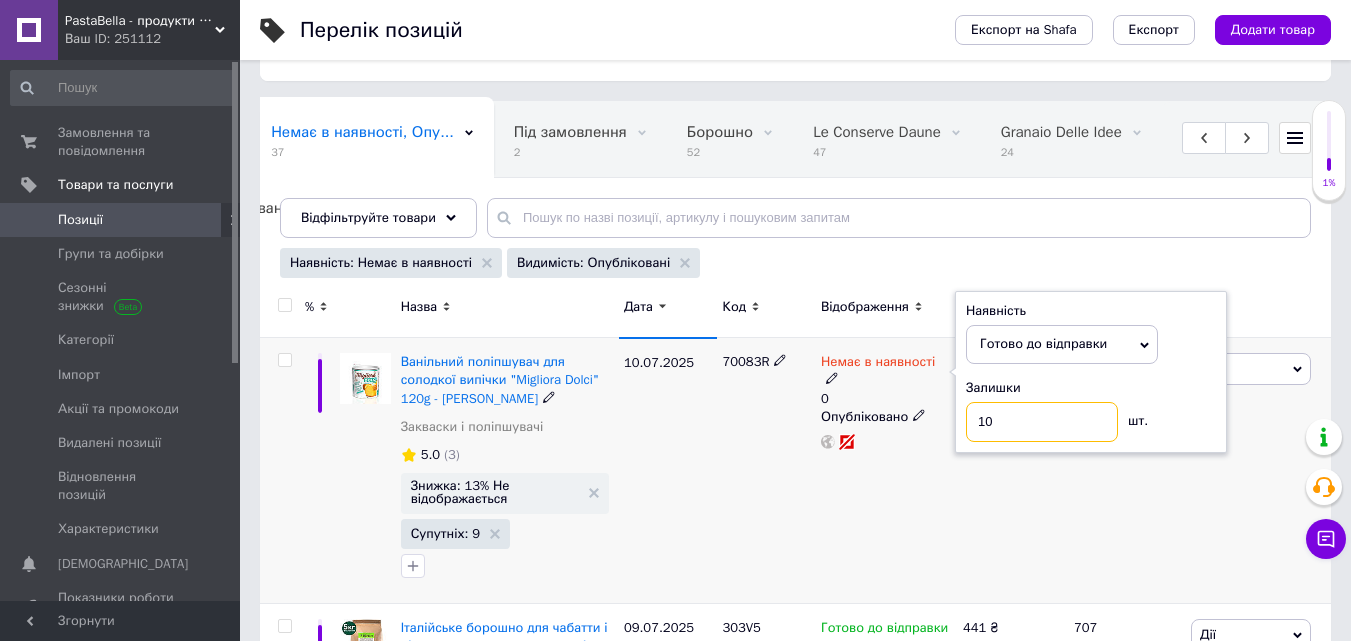 type on "10" 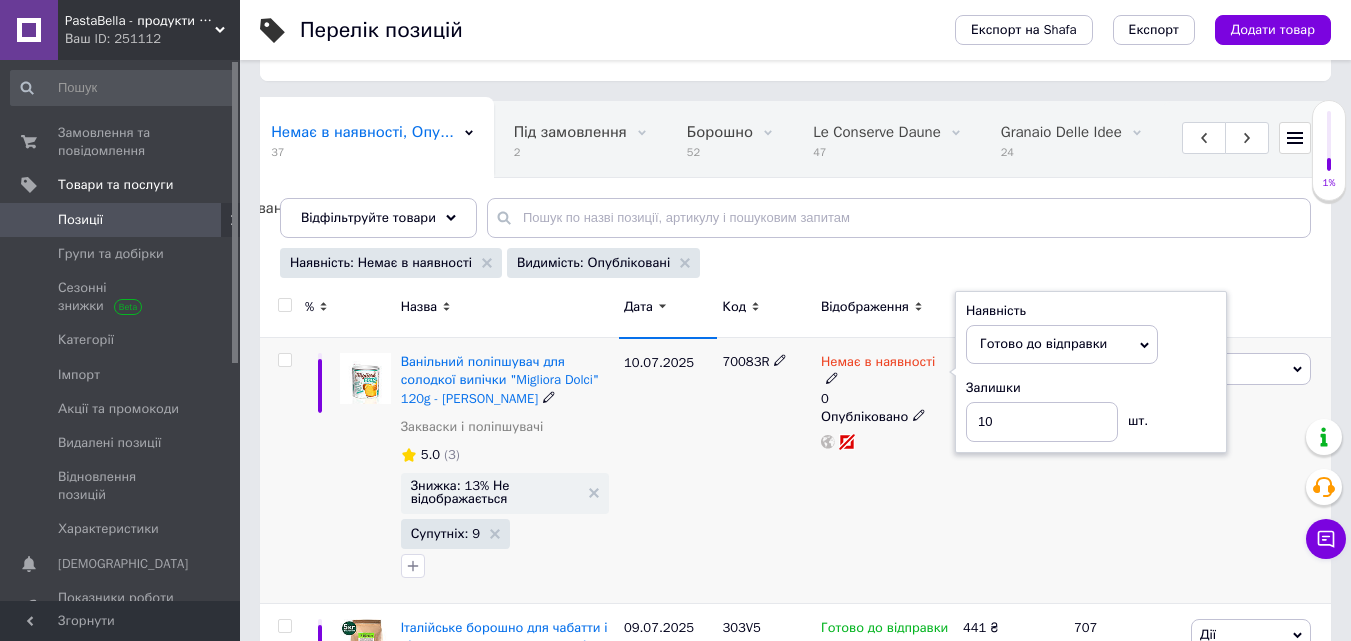 click on "Немає в наявності 0 Наявність Готово до відправки В наявності Немає в наявності Під замовлення Залишки 10 шт. Опубліковано" at bounding box center [887, 471] 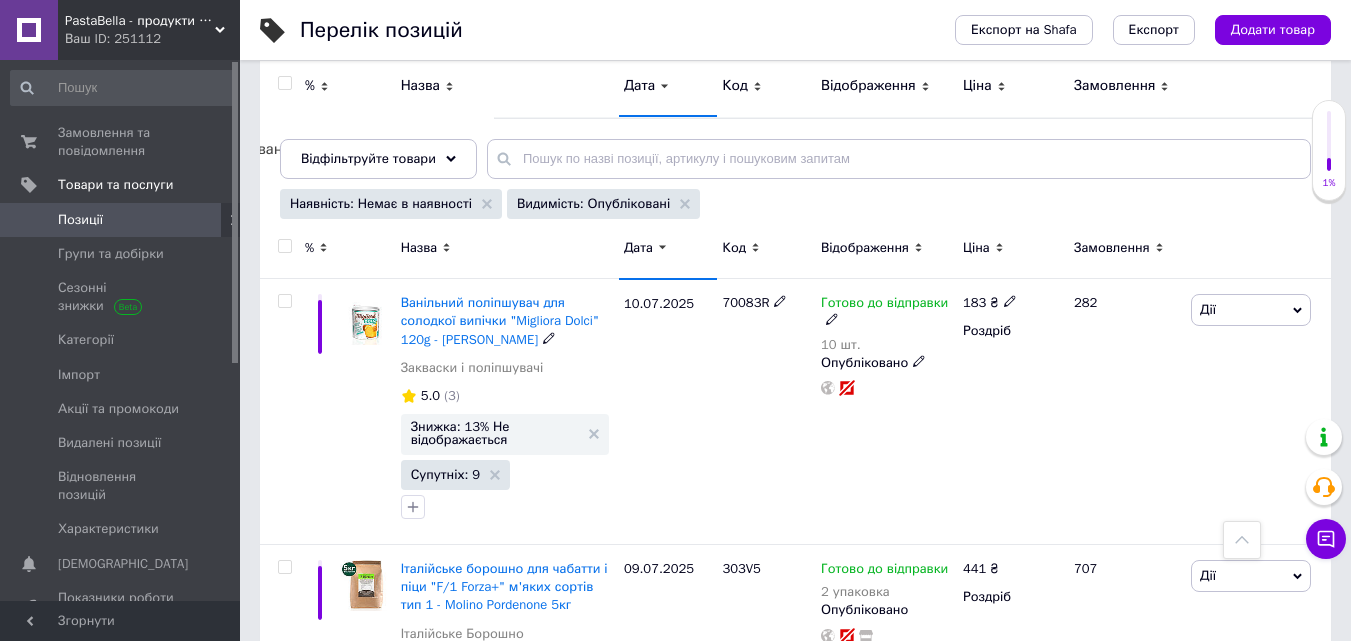 scroll, scrollTop: 0, scrollLeft: 0, axis: both 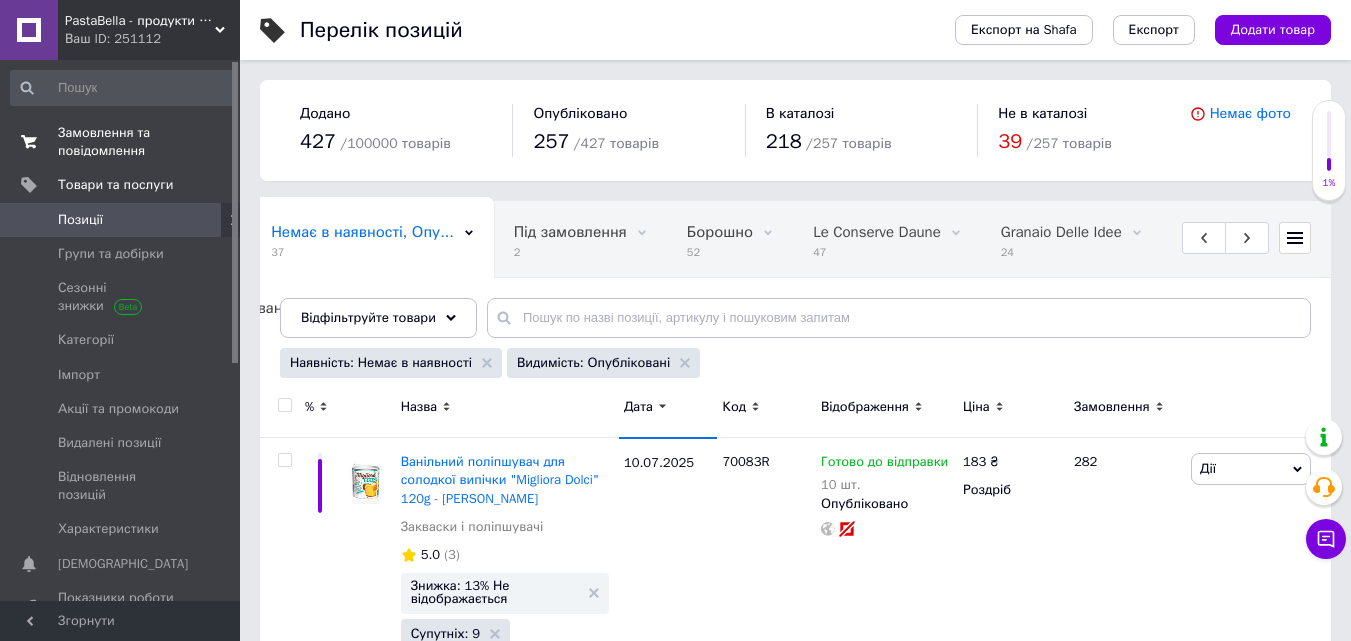 click on "Замовлення та повідомлення" at bounding box center (121, 142) 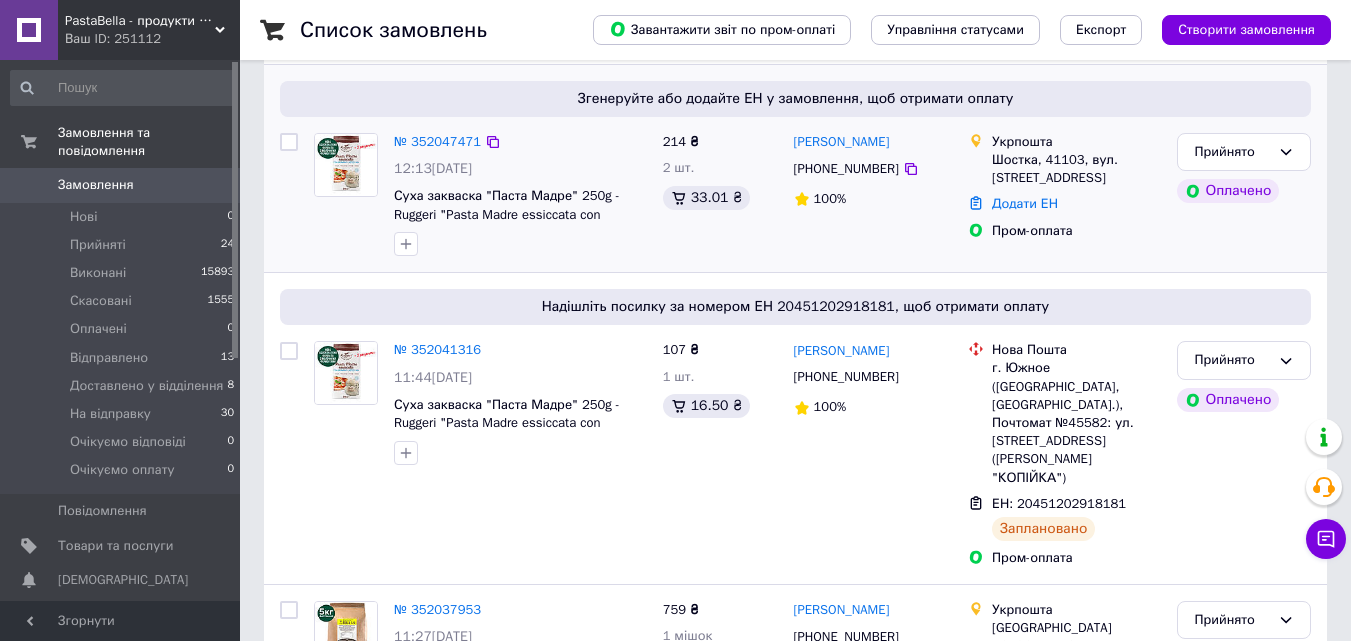 scroll, scrollTop: 200, scrollLeft: 0, axis: vertical 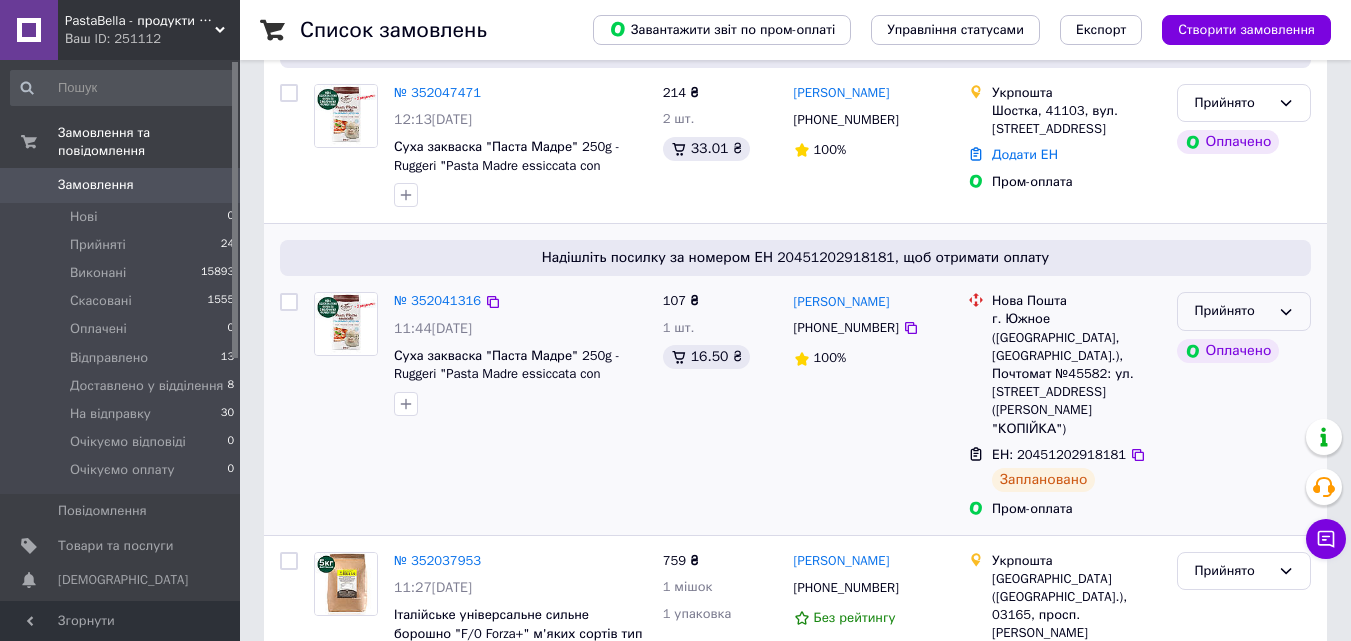 click 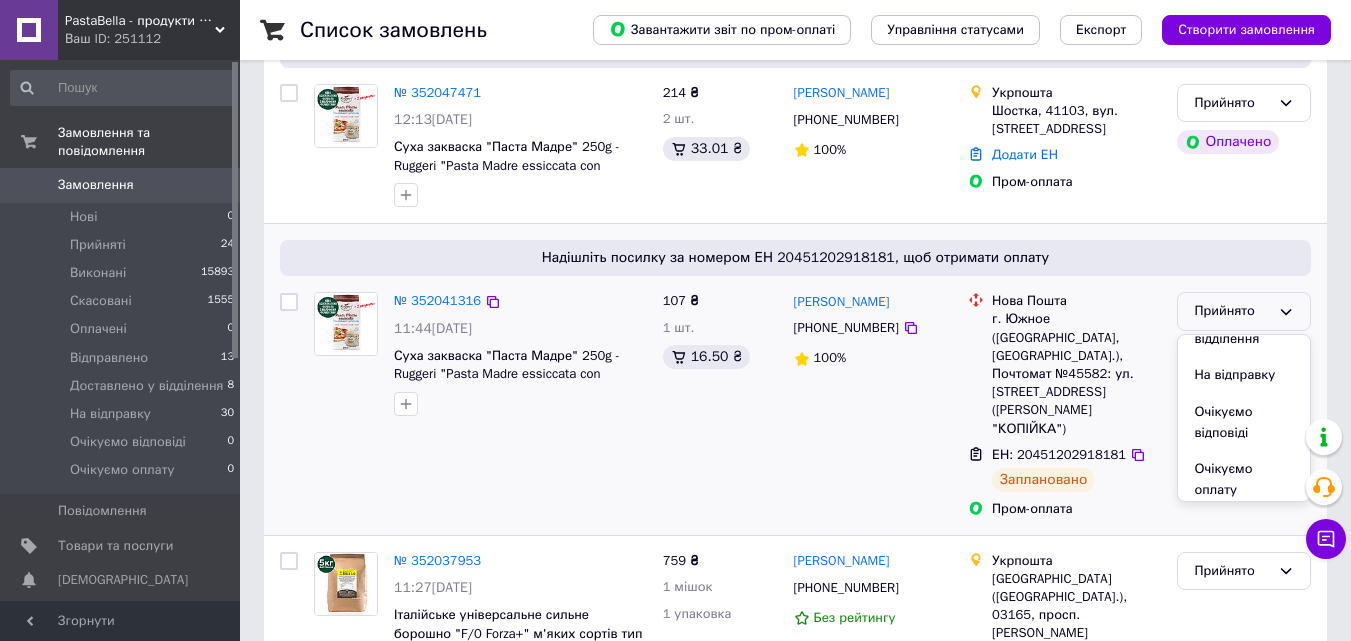scroll, scrollTop: 188, scrollLeft: 0, axis: vertical 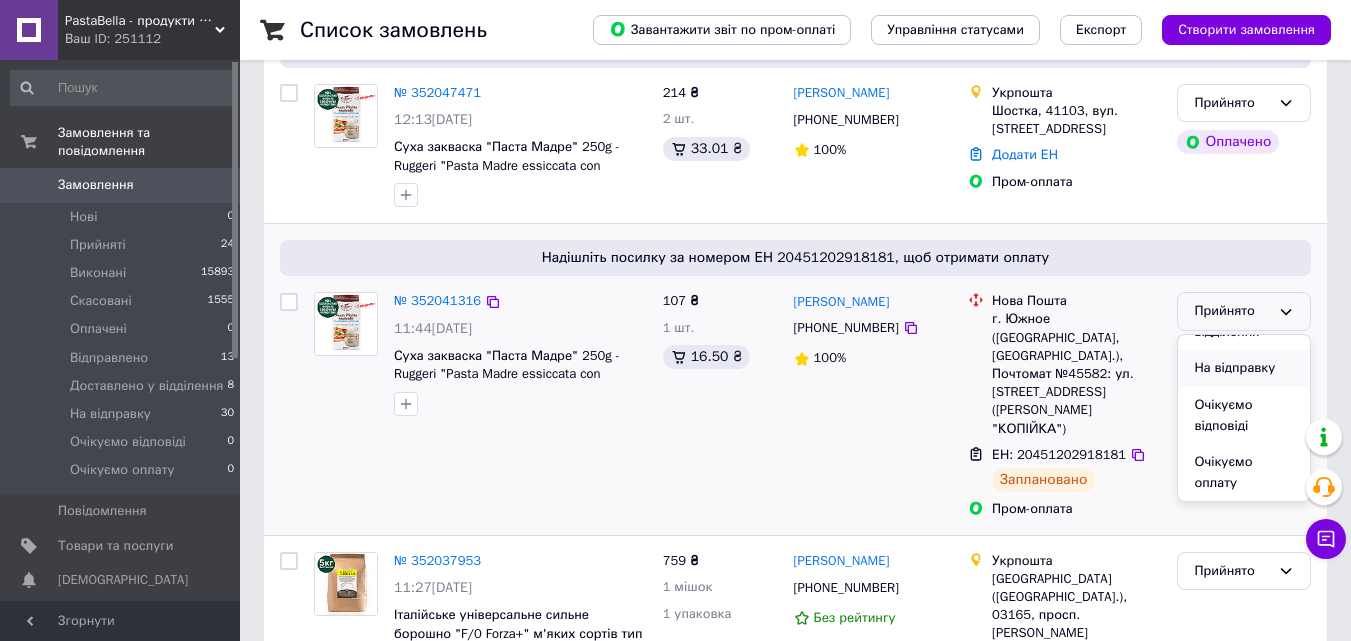 click on "На відправку" at bounding box center [1244, 368] 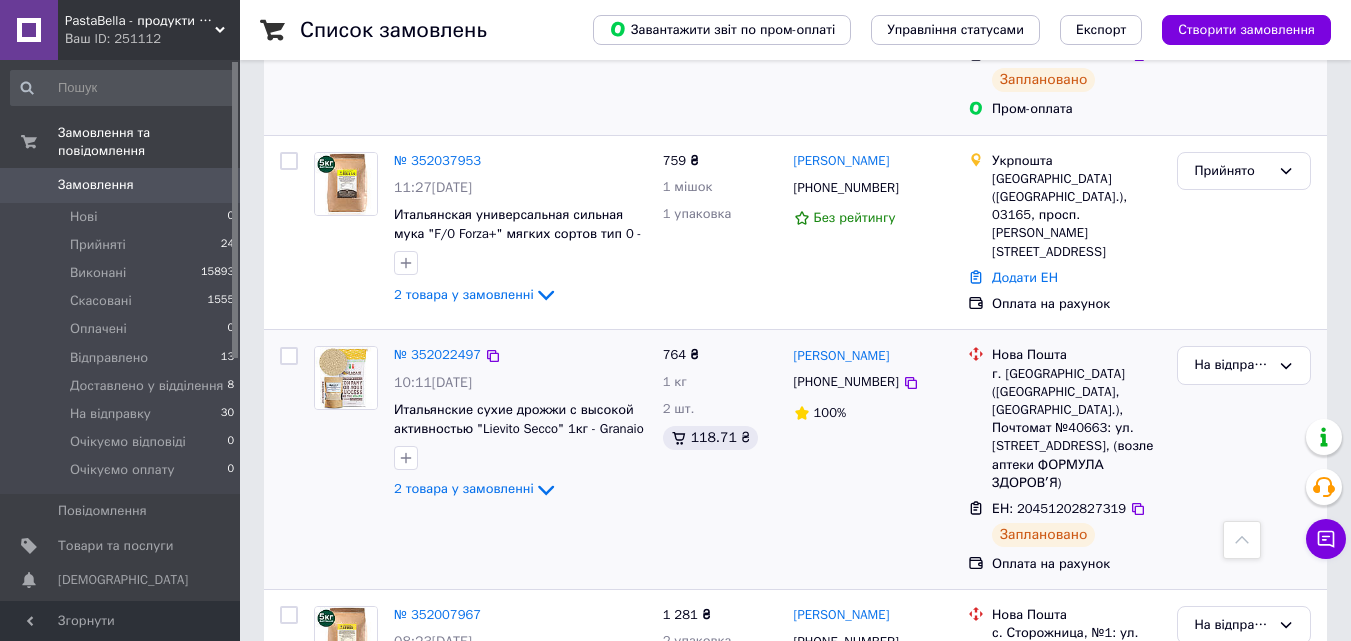 scroll, scrollTop: 500, scrollLeft: 0, axis: vertical 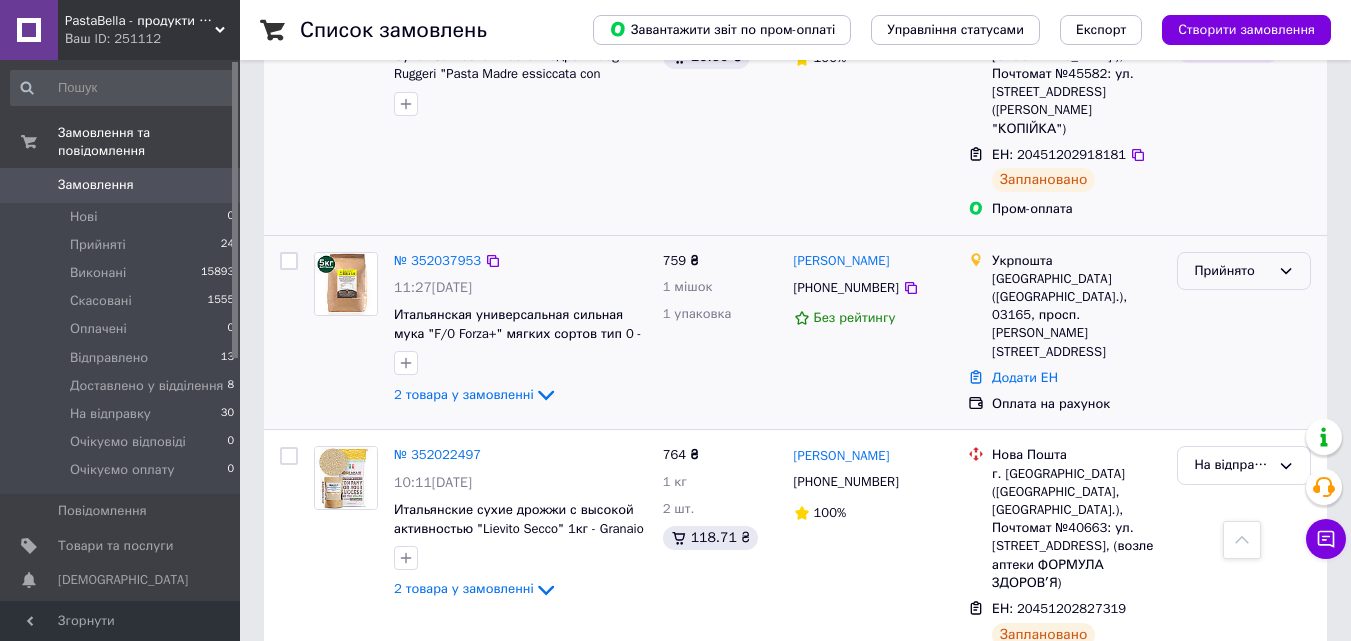 click on "Прийнято" at bounding box center (1244, 271) 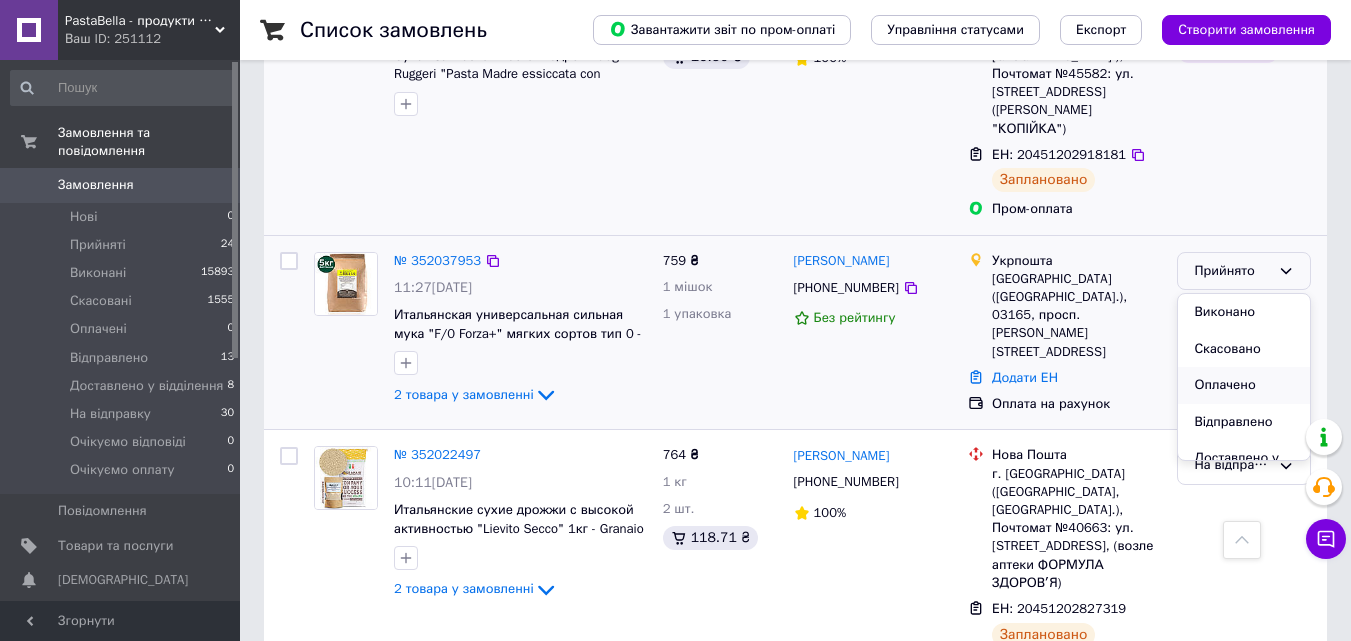 scroll, scrollTop: 100, scrollLeft: 0, axis: vertical 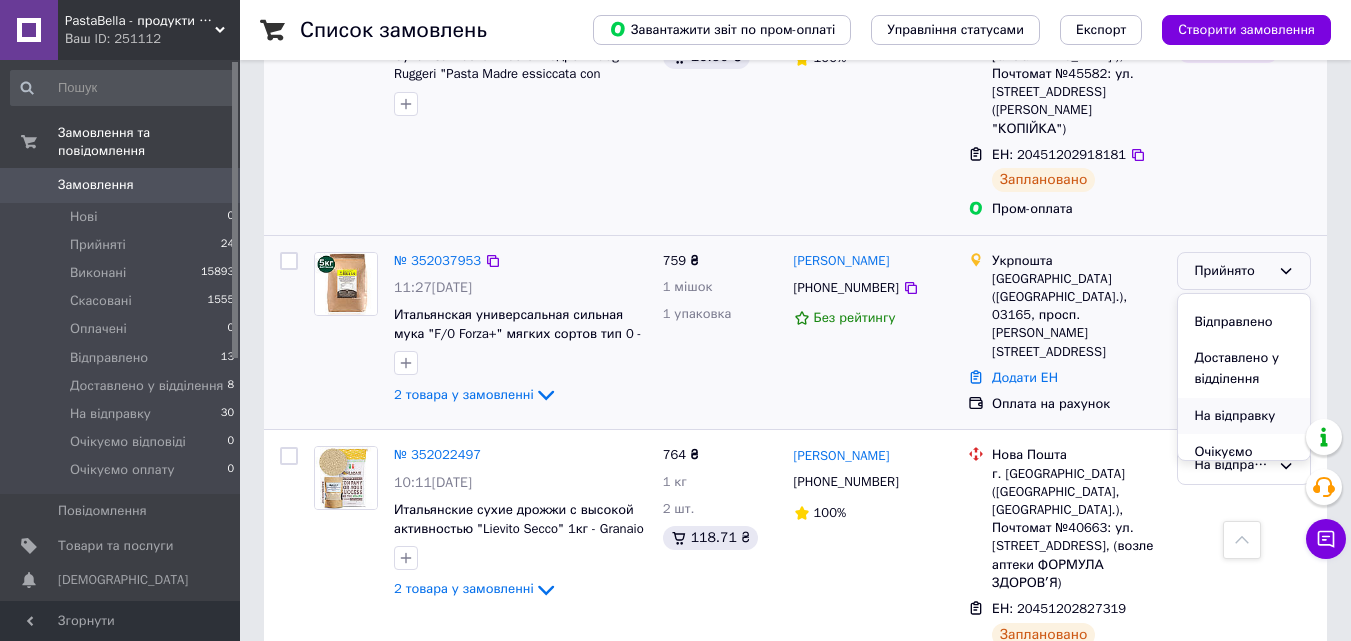 click on "На відправку" at bounding box center [1244, 416] 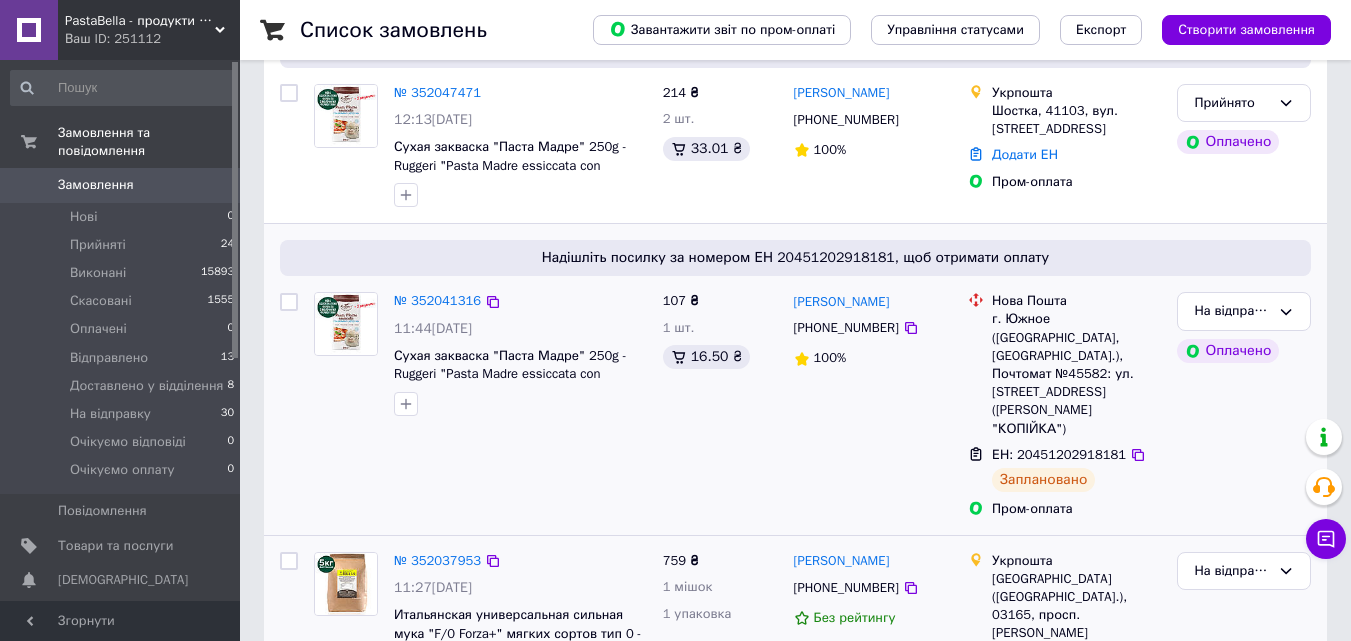 scroll, scrollTop: 0, scrollLeft: 0, axis: both 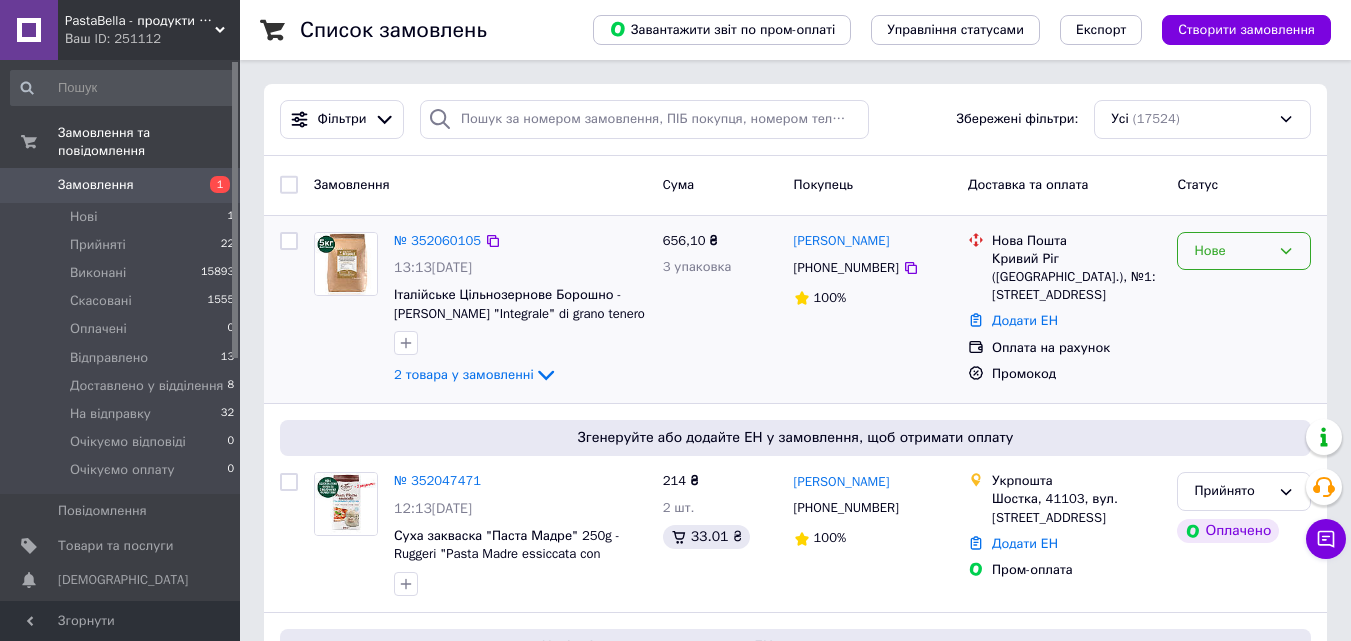 click 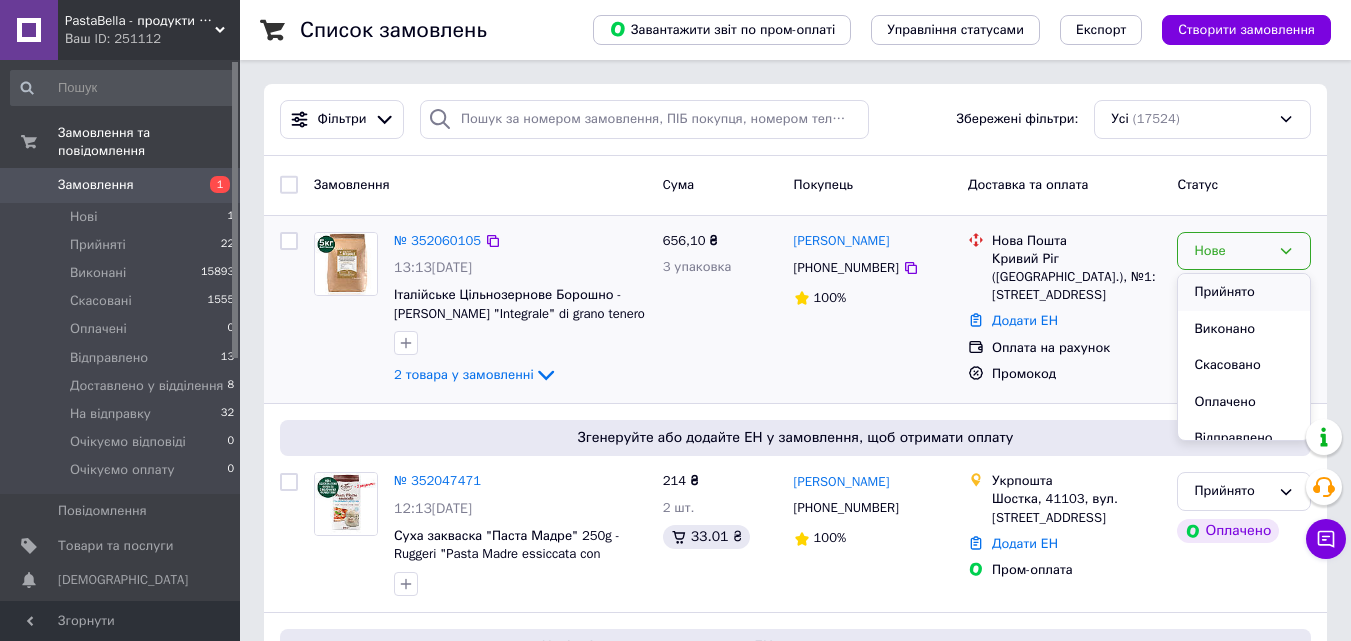 click on "Прийнято" at bounding box center (1244, 292) 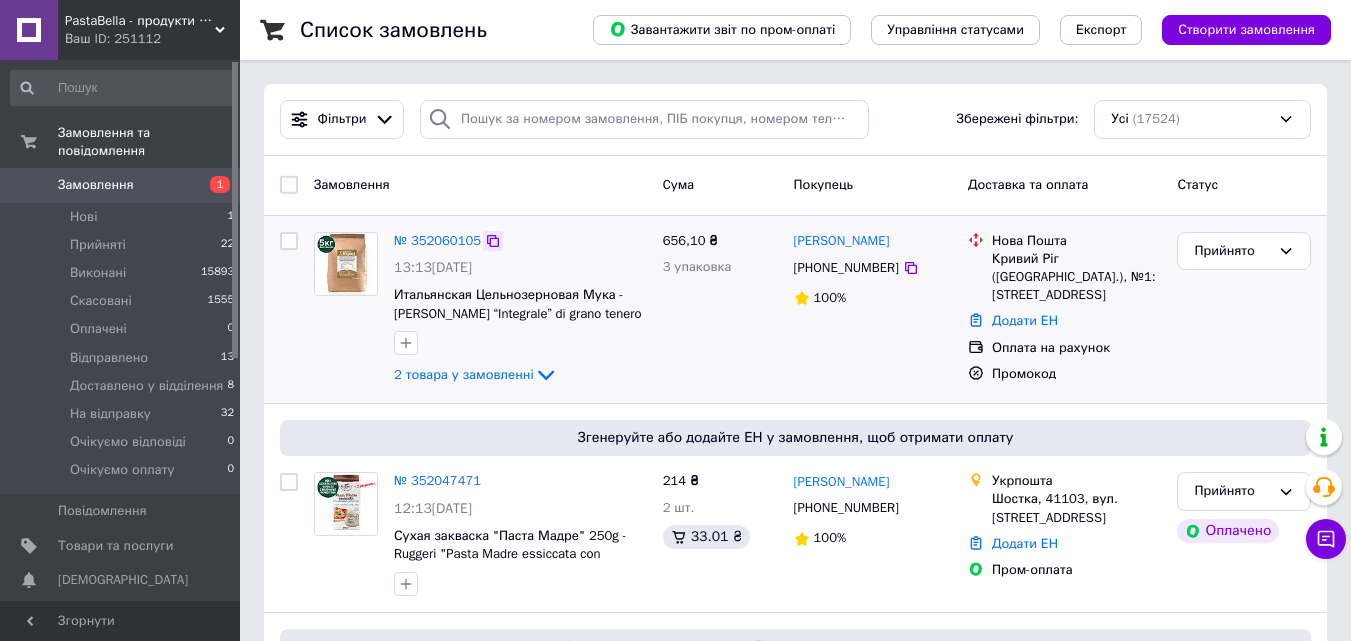 click 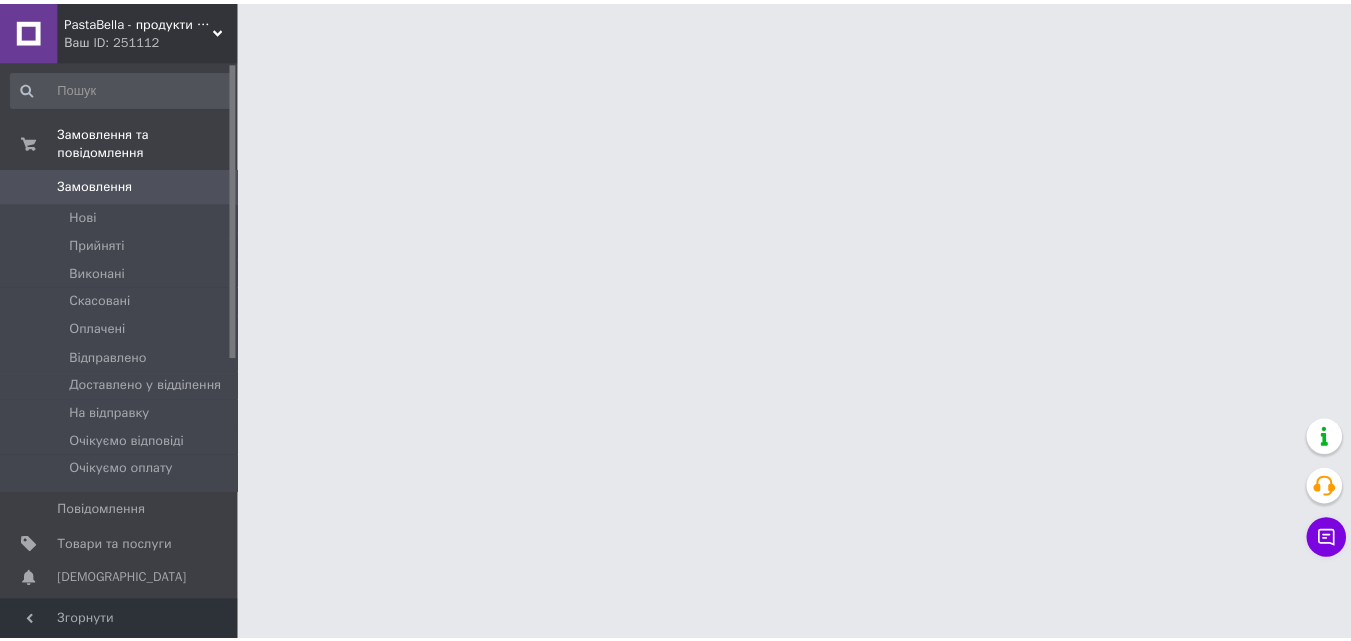 scroll, scrollTop: 0, scrollLeft: 0, axis: both 